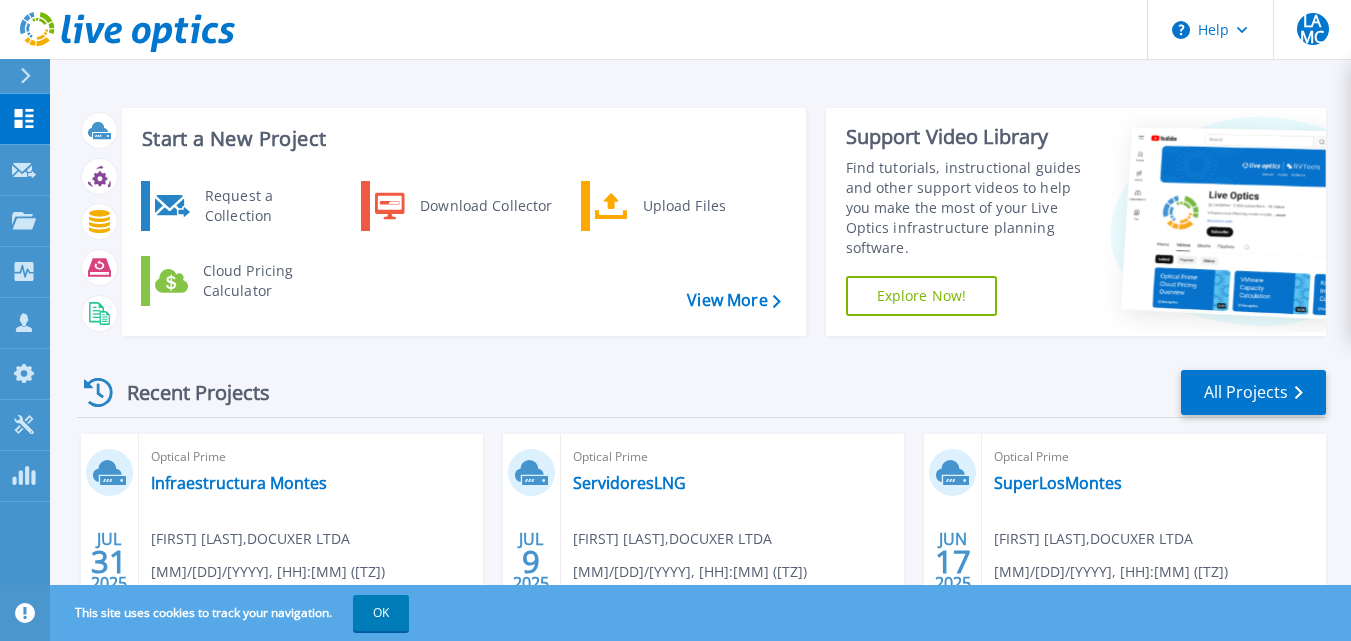scroll, scrollTop: 0, scrollLeft: 0, axis: both 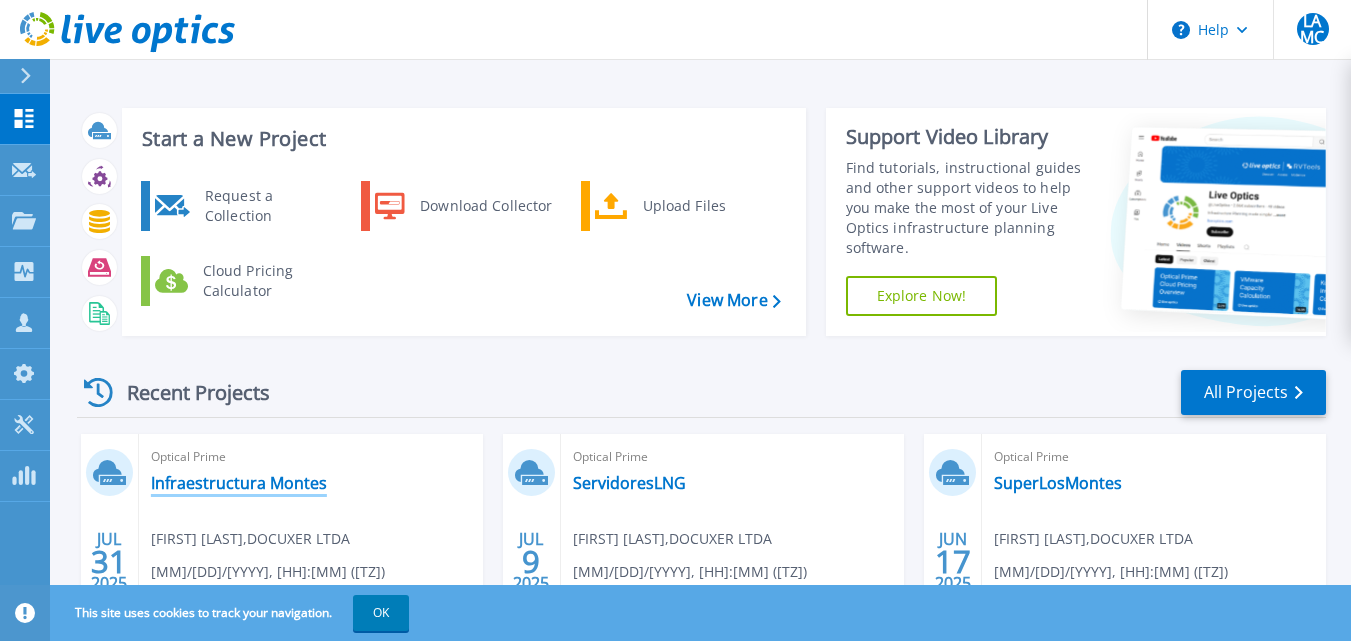 click on "Infraestructura Montes" at bounding box center (239, 483) 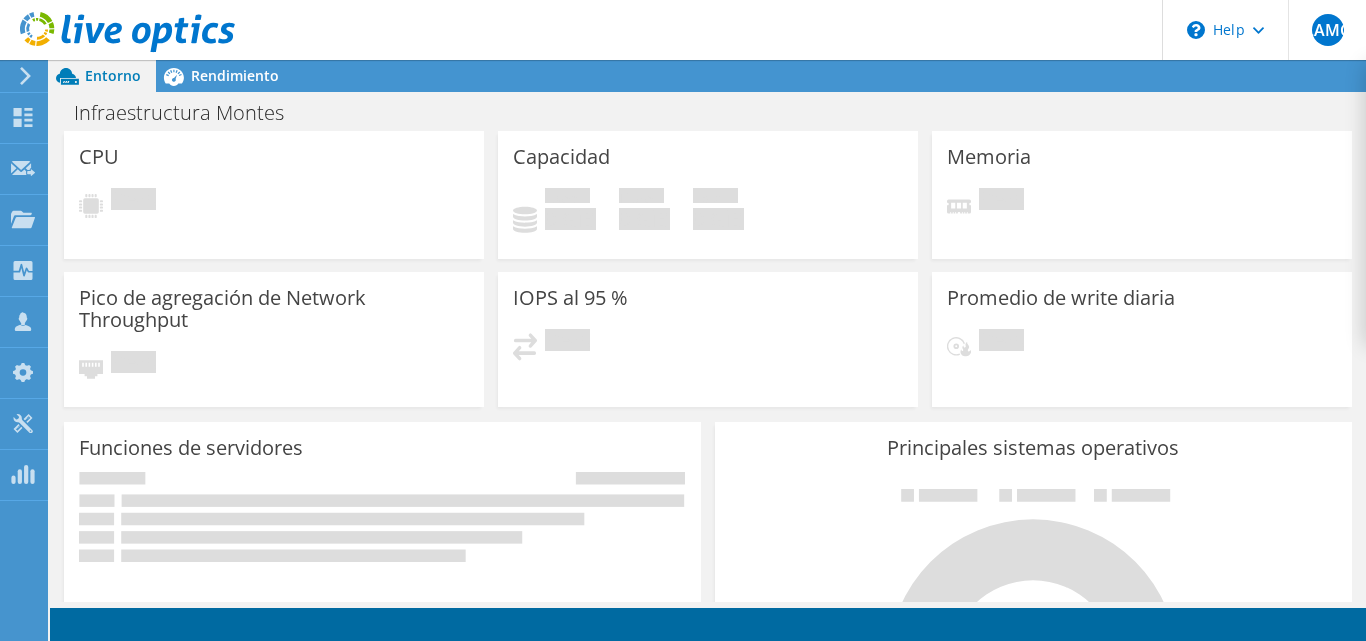 scroll, scrollTop: 0, scrollLeft: 0, axis: both 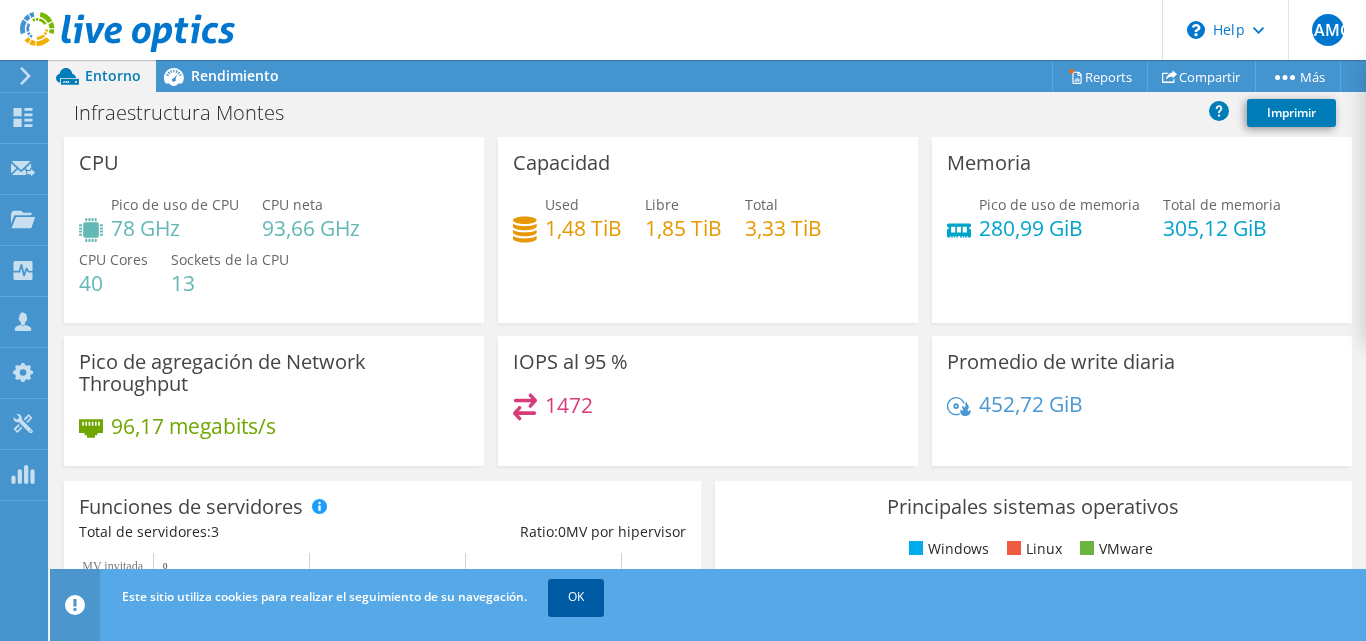 click on "OK" at bounding box center [576, 597] 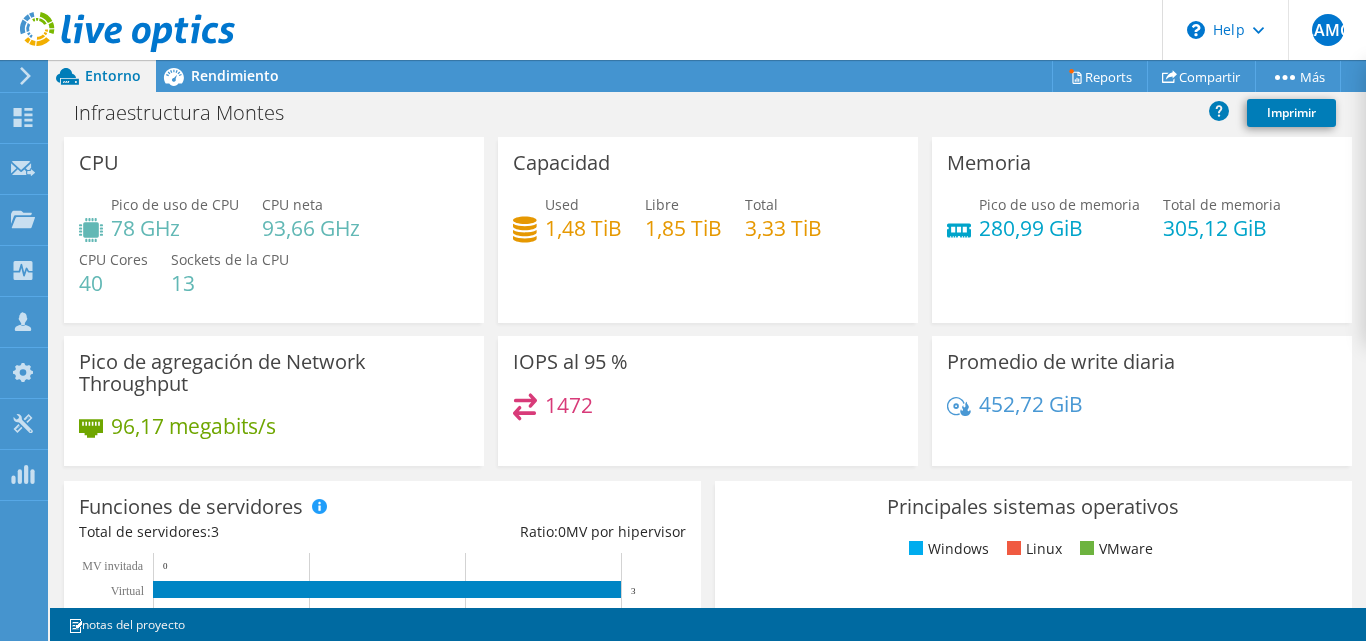 scroll, scrollTop: 488, scrollLeft: 0, axis: vertical 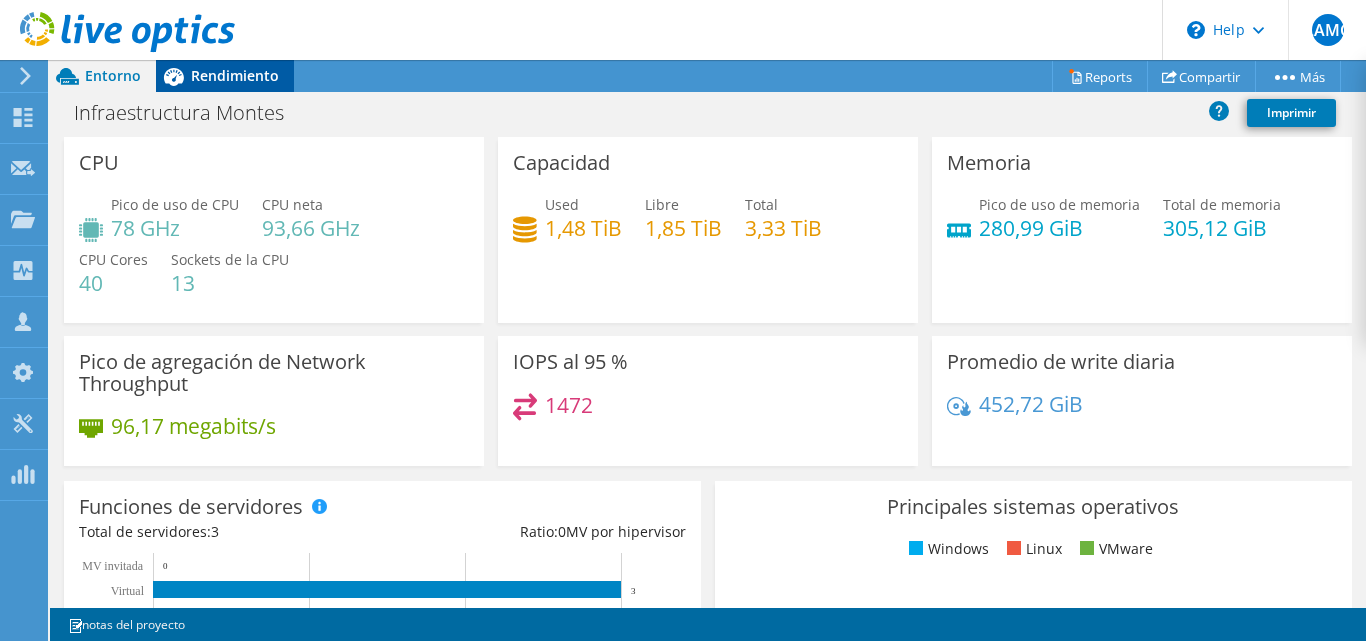 drag, startPoint x: 252, startPoint y: 59, endPoint x: 242, endPoint y: 67, distance: 12.806249 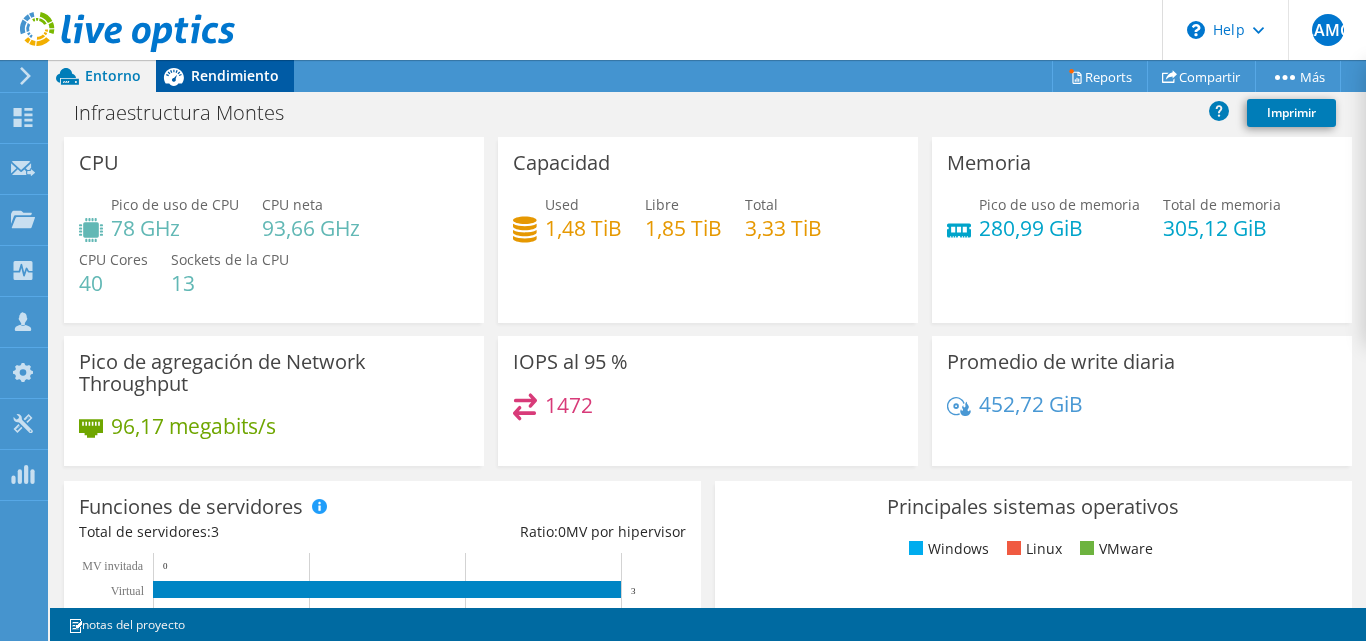 click on "LAMC
Asociado de canal
[FIRST] [MIDDLE] [LAST]
[EMAIL]
DOCUXER LTDA
My Profile
Log Out
\n
Help
Explore Helpful Articles
Contact Support" at bounding box center (683, 320) 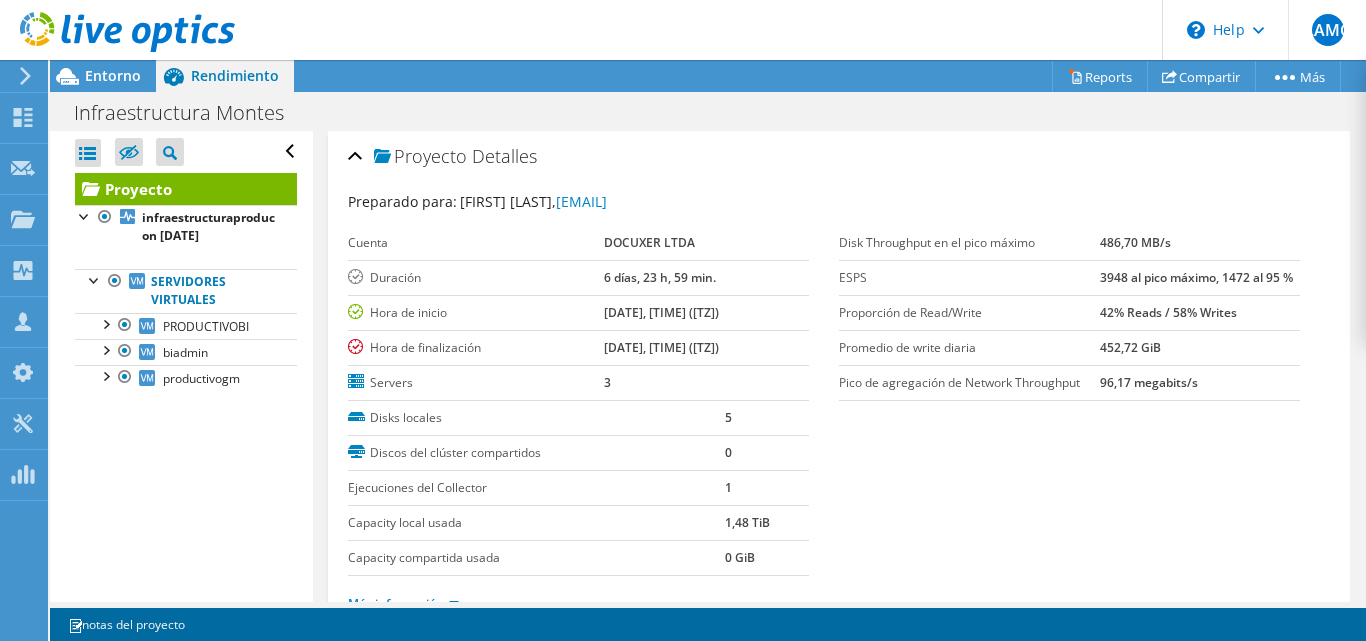 scroll, scrollTop: 83, scrollLeft: 0, axis: vertical 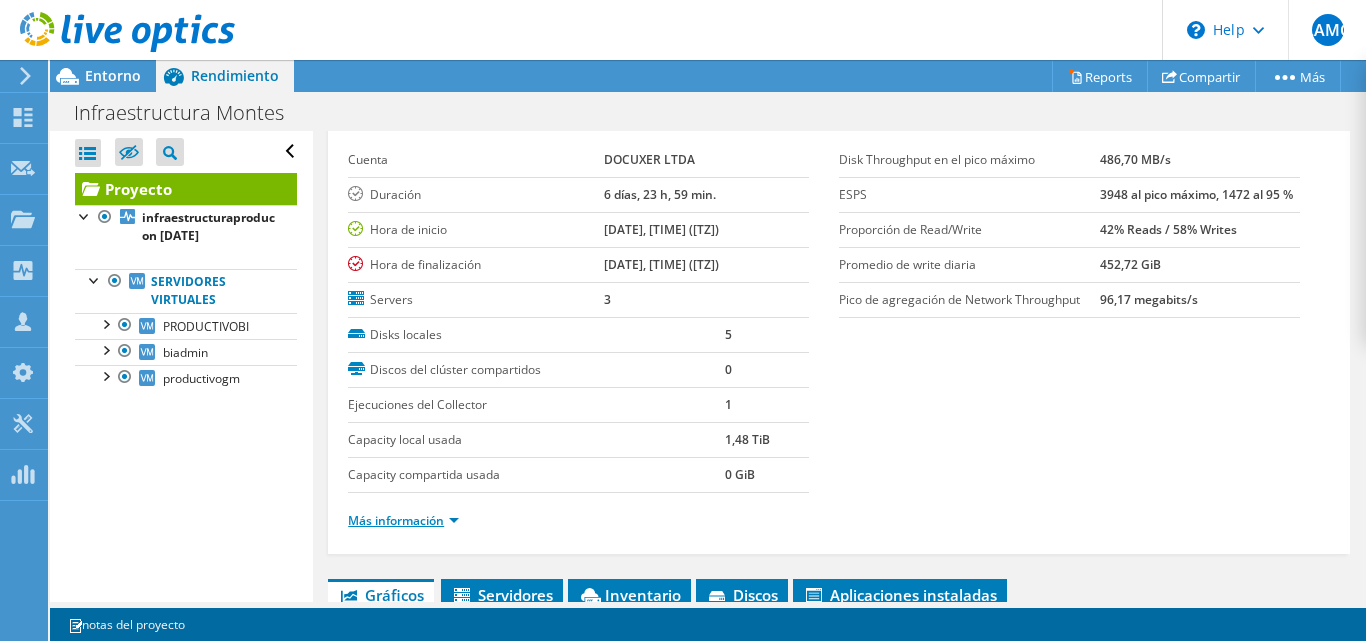 click on "Más información" at bounding box center (403, 520) 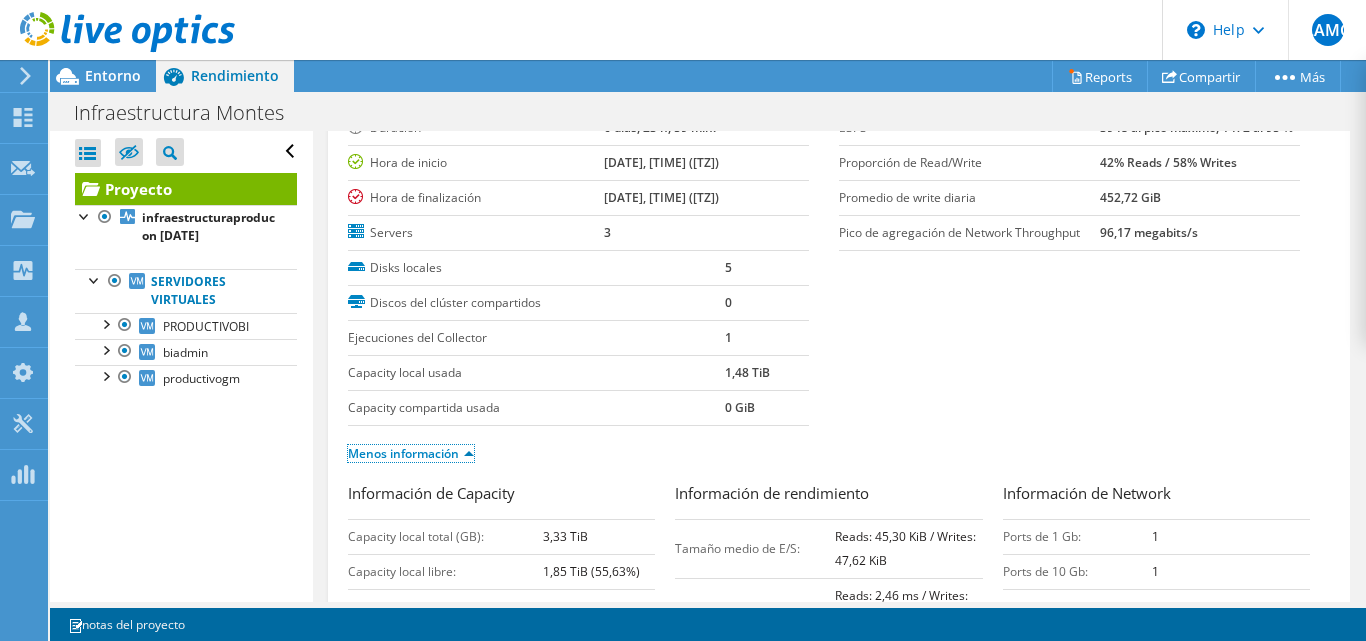 scroll, scrollTop: 149, scrollLeft: 0, axis: vertical 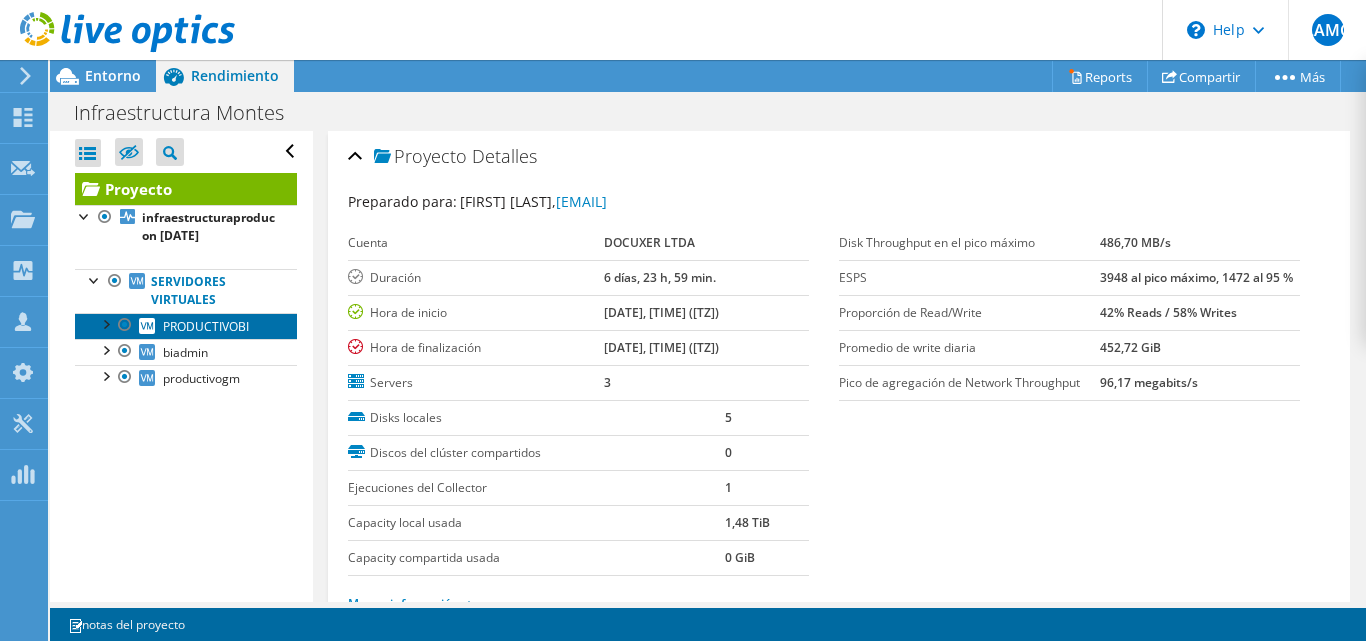 click on "PRODUCTIVOBI" at bounding box center (206, 326) 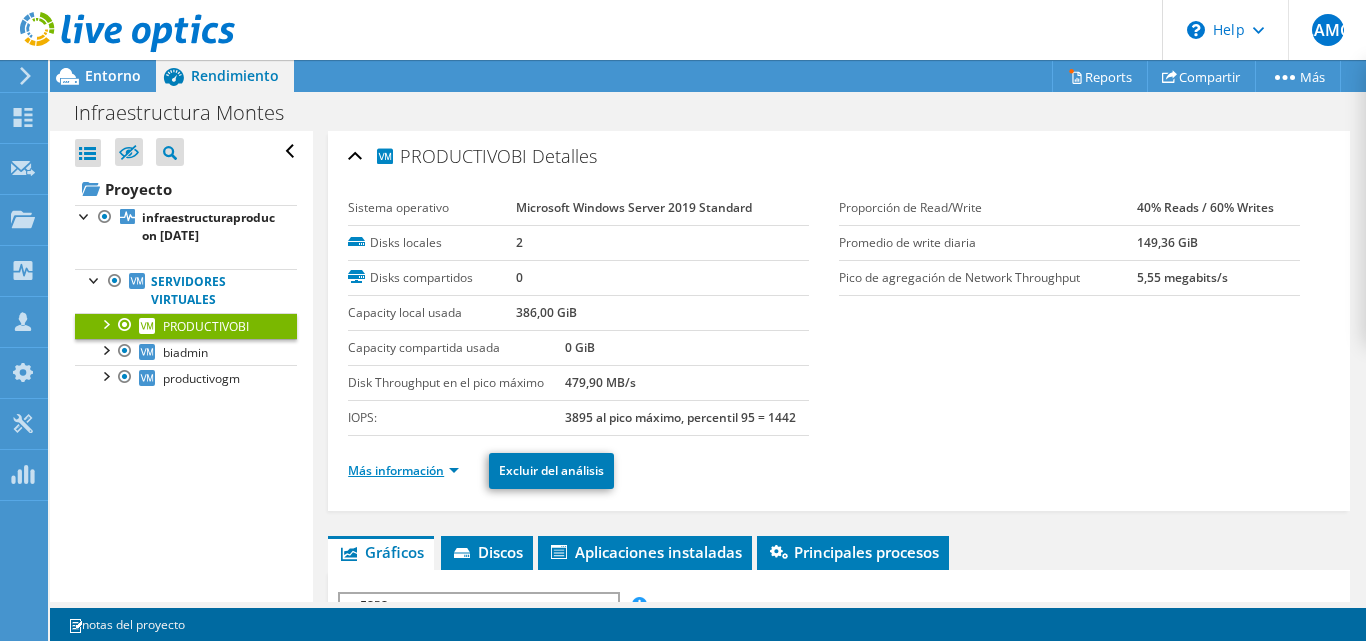 click on "Más información" at bounding box center [403, 470] 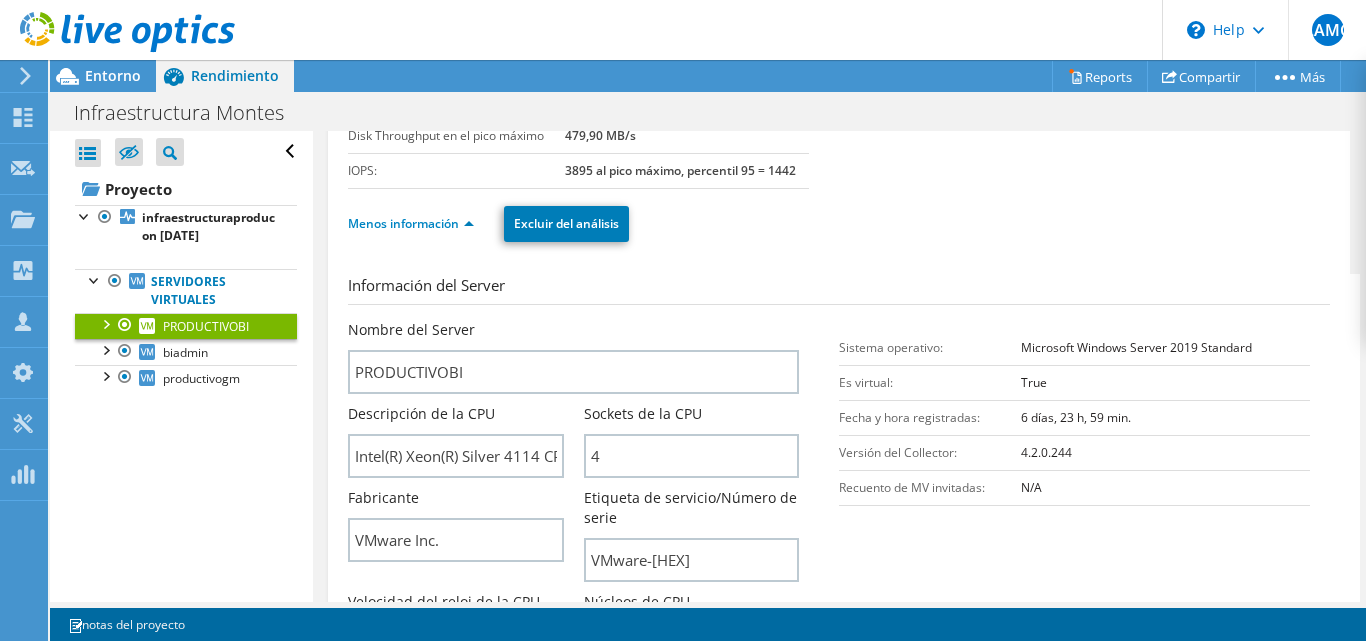 scroll, scrollTop: 0, scrollLeft: 0, axis: both 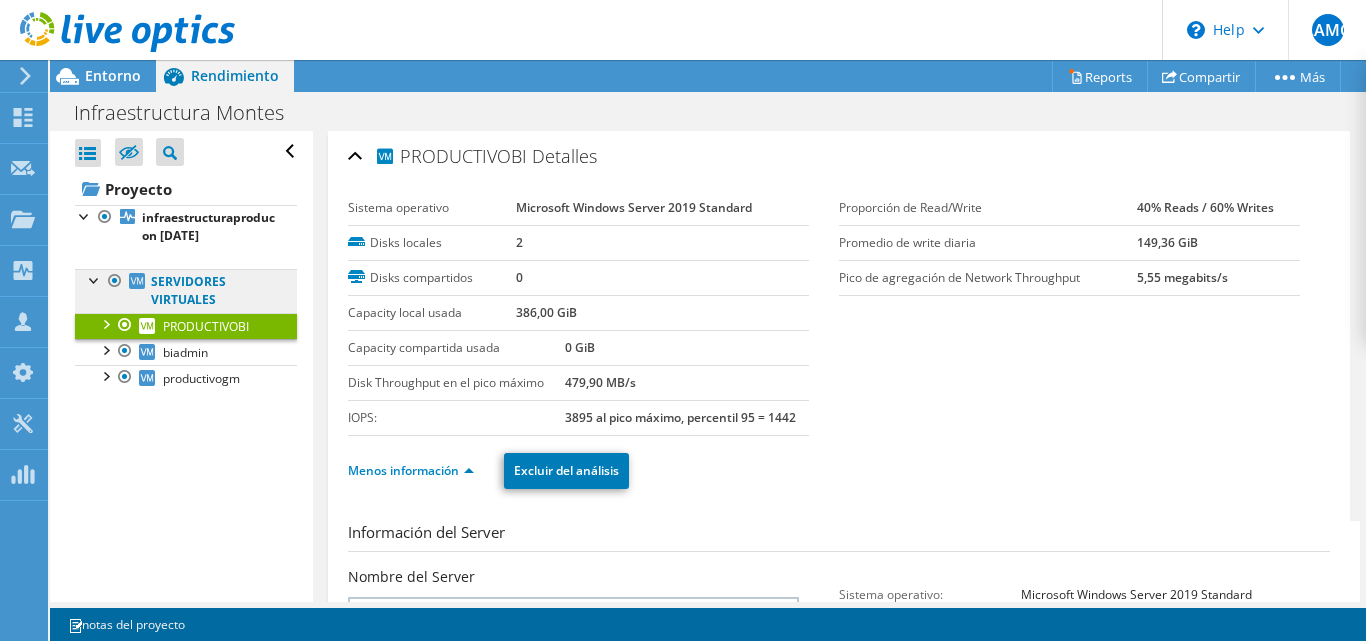 click on "Servidores virtuales" at bounding box center [186, 291] 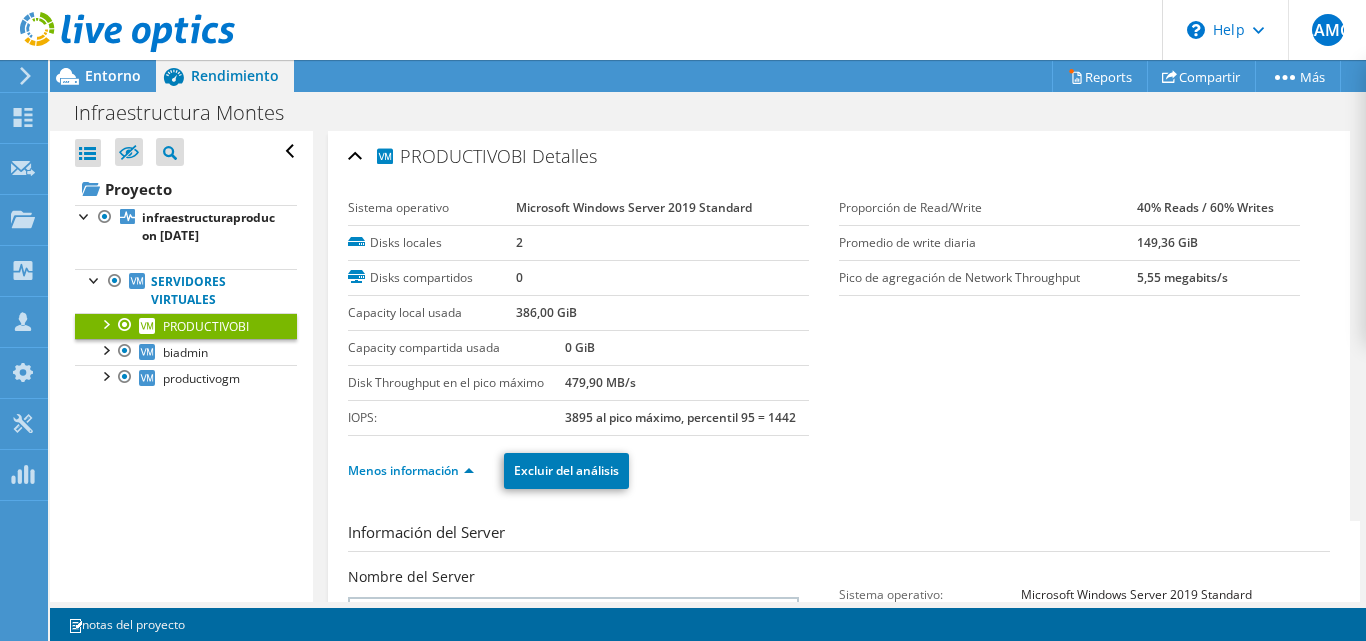 click at bounding box center (117, 33) 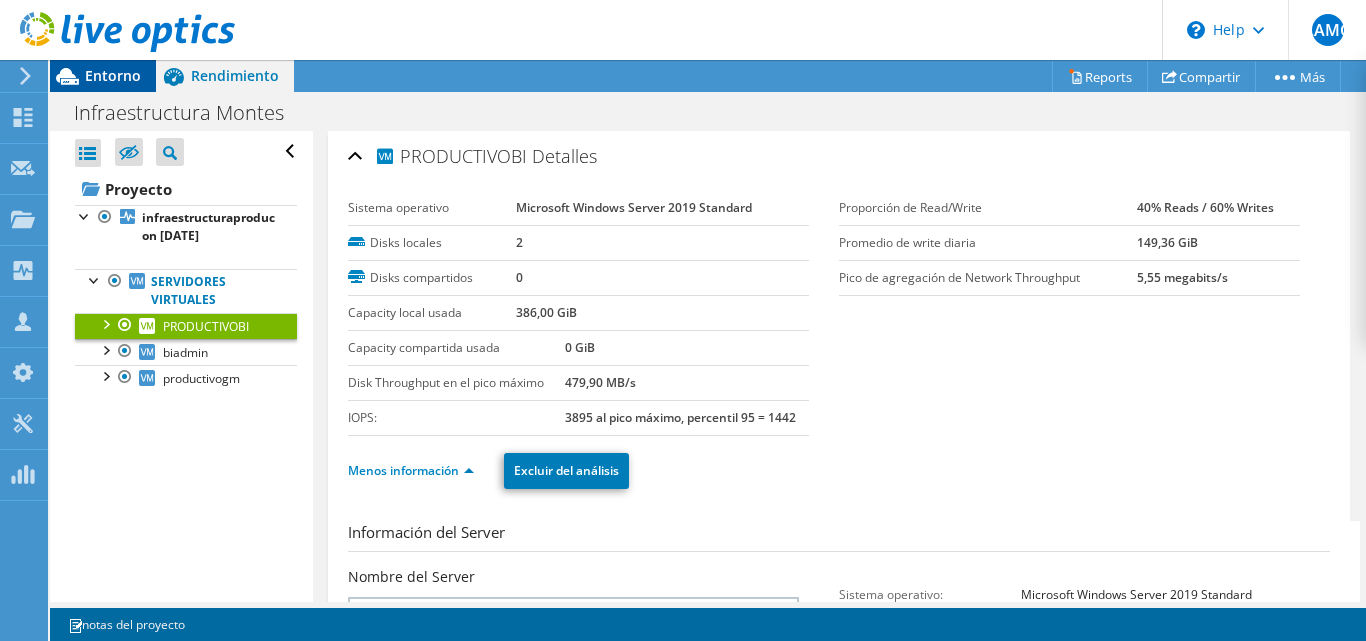 click on "Entorno" at bounding box center (113, 75) 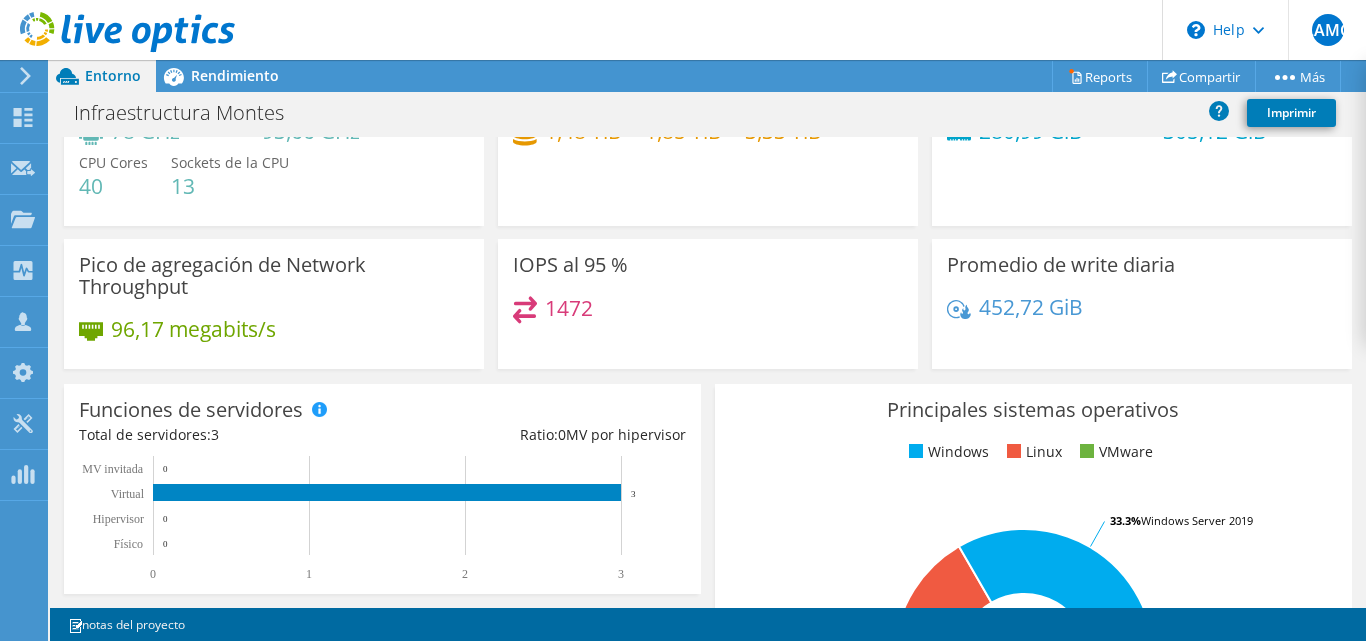 scroll, scrollTop: 0, scrollLeft: 0, axis: both 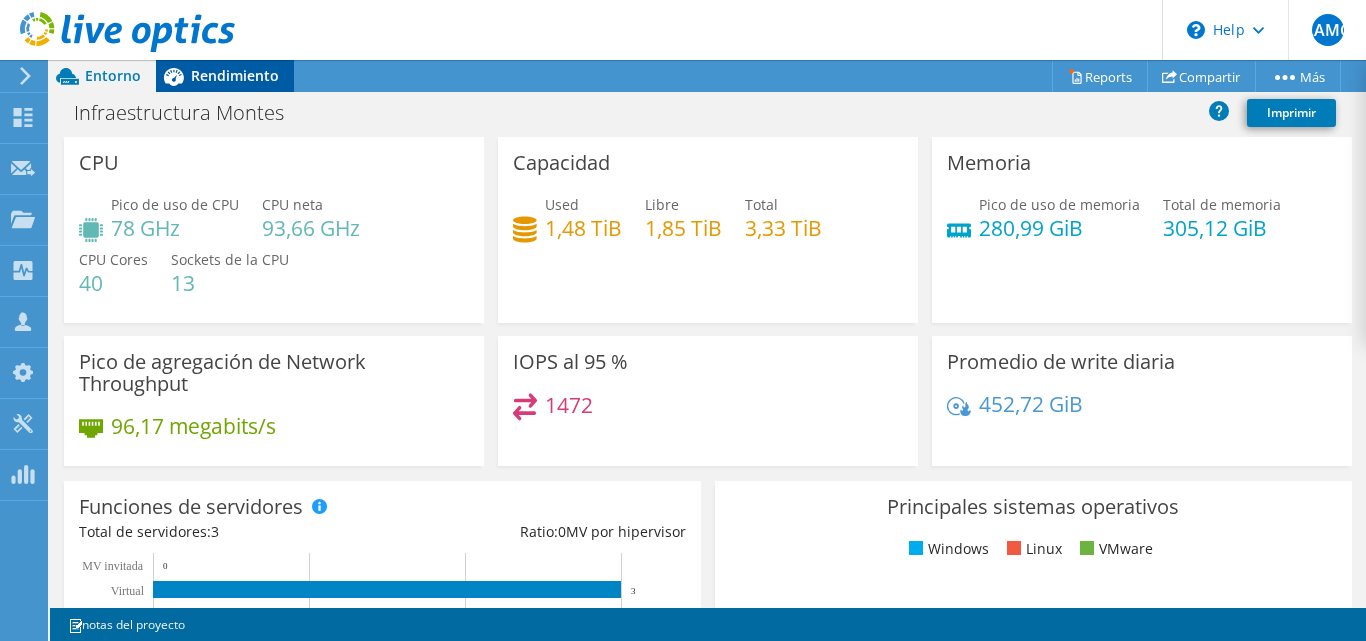 click on "Rendimiento" at bounding box center (235, 75) 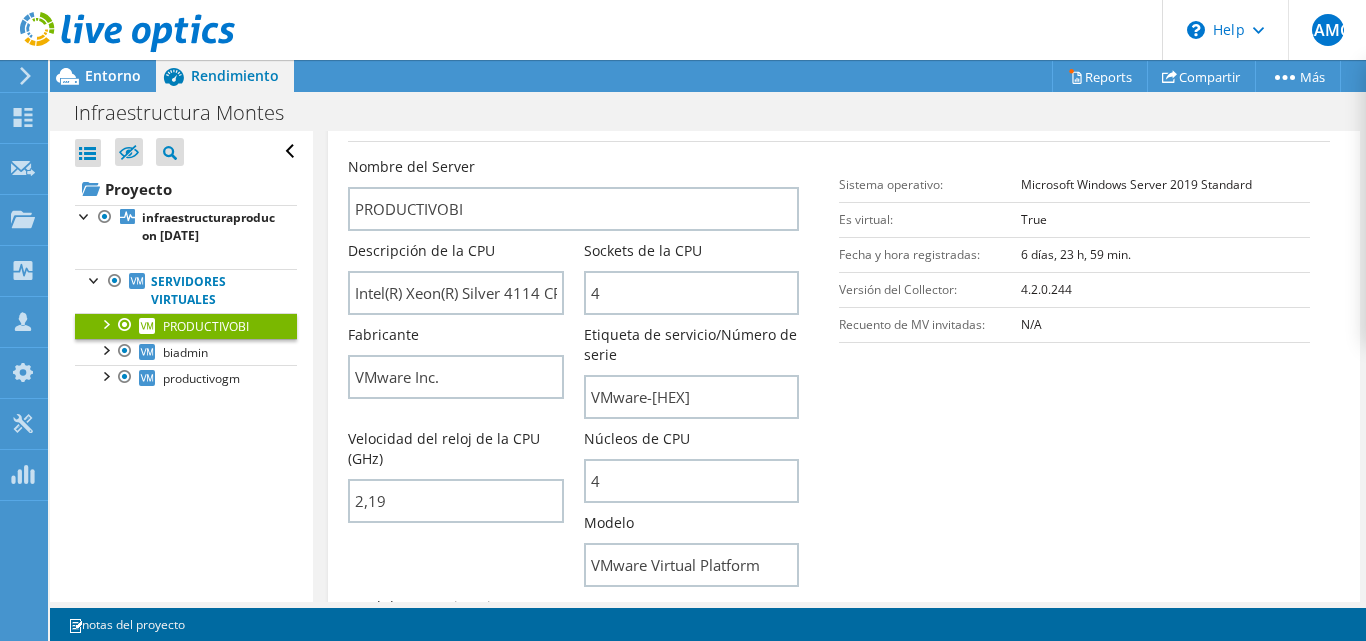 scroll, scrollTop: 411, scrollLeft: 0, axis: vertical 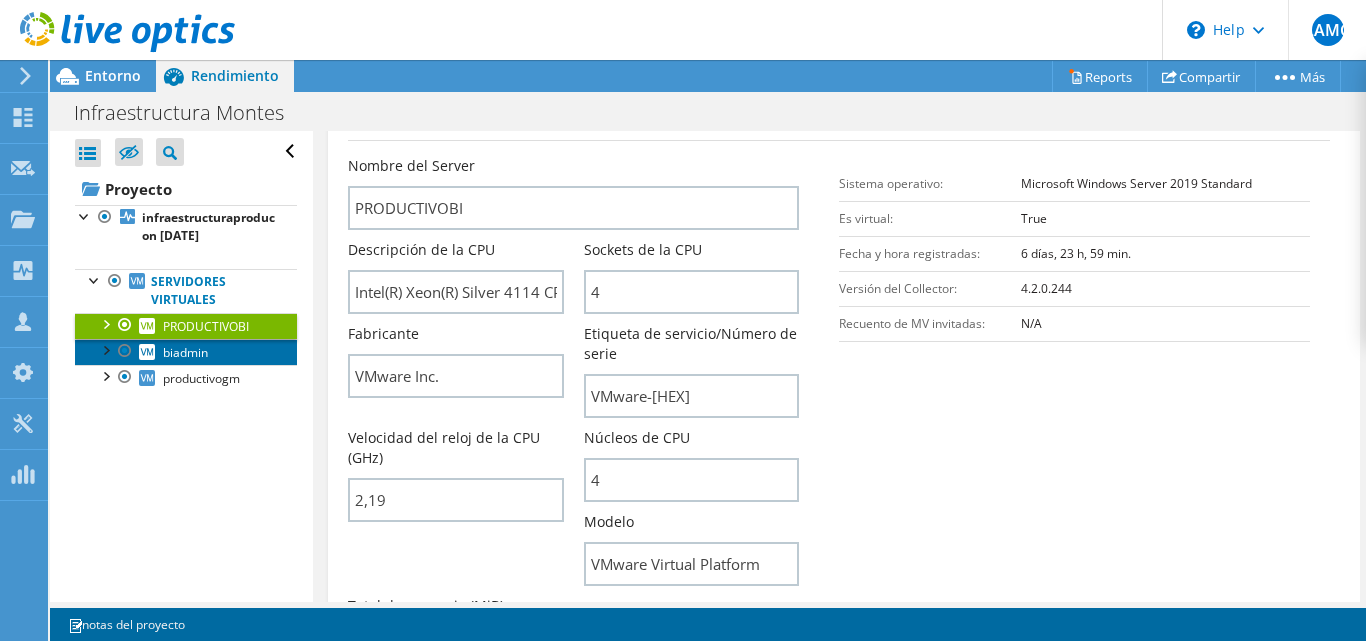 click on "biadmin" at bounding box center (185, 352) 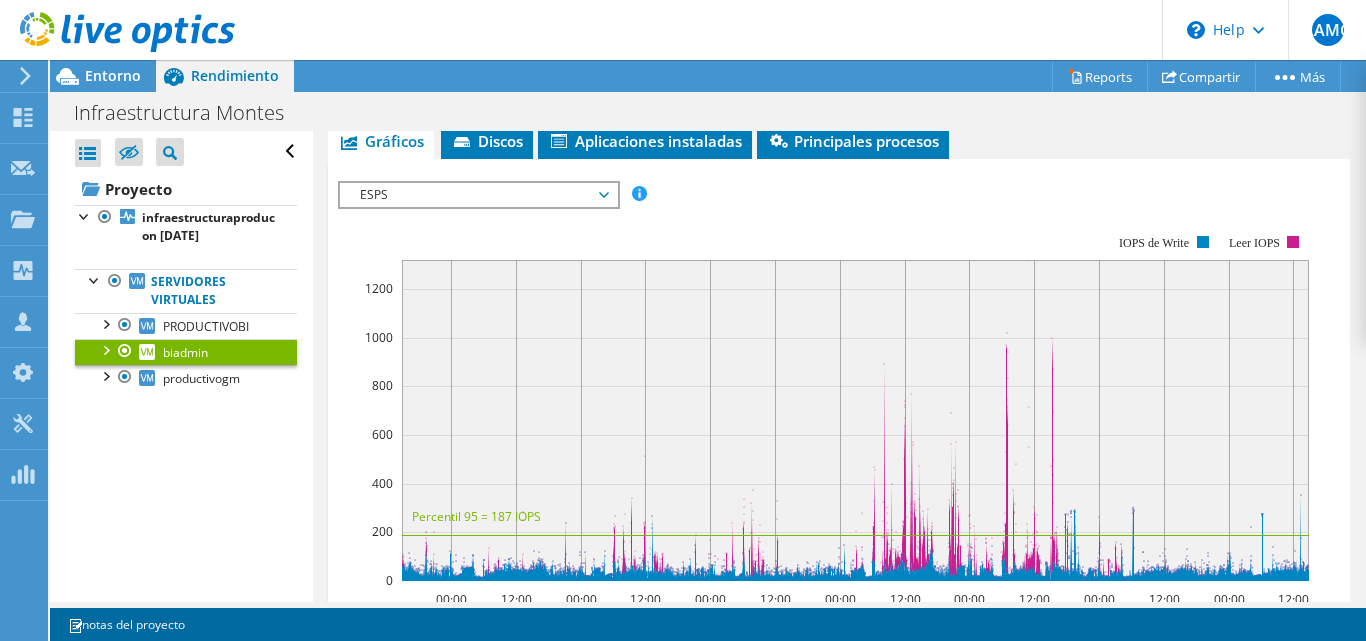 scroll, scrollTop: 0, scrollLeft: 0, axis: both 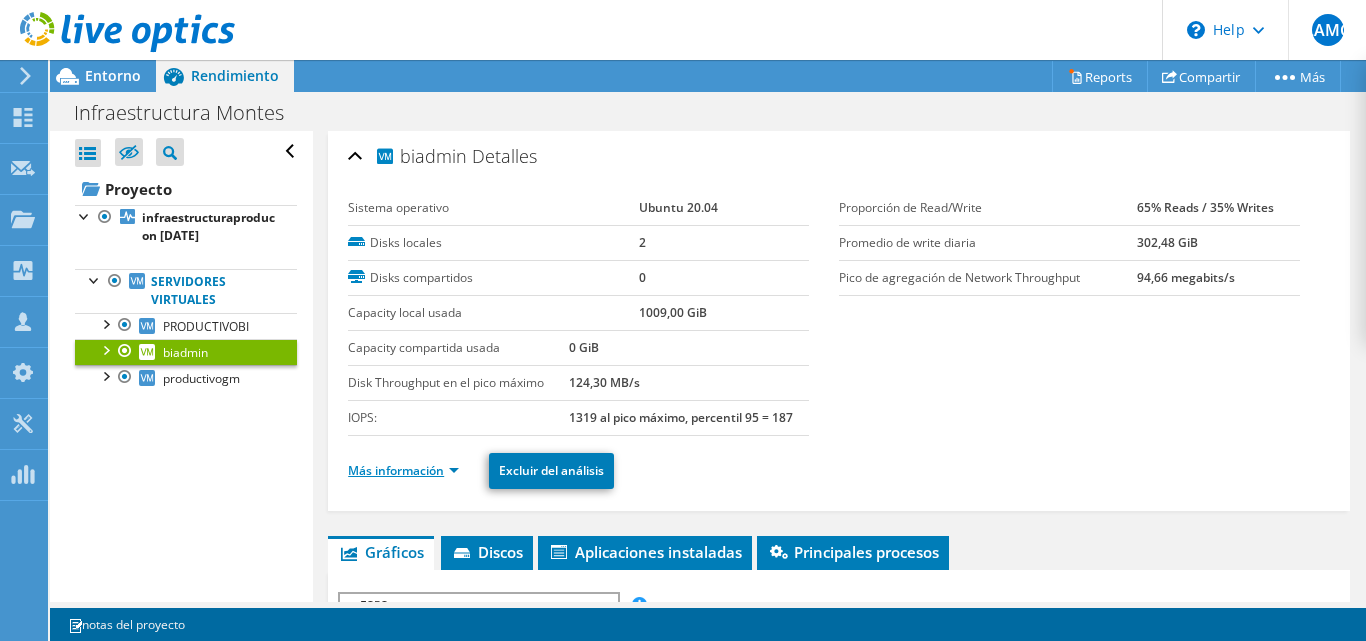 click on "Más información" at bounding box center [403, 470] 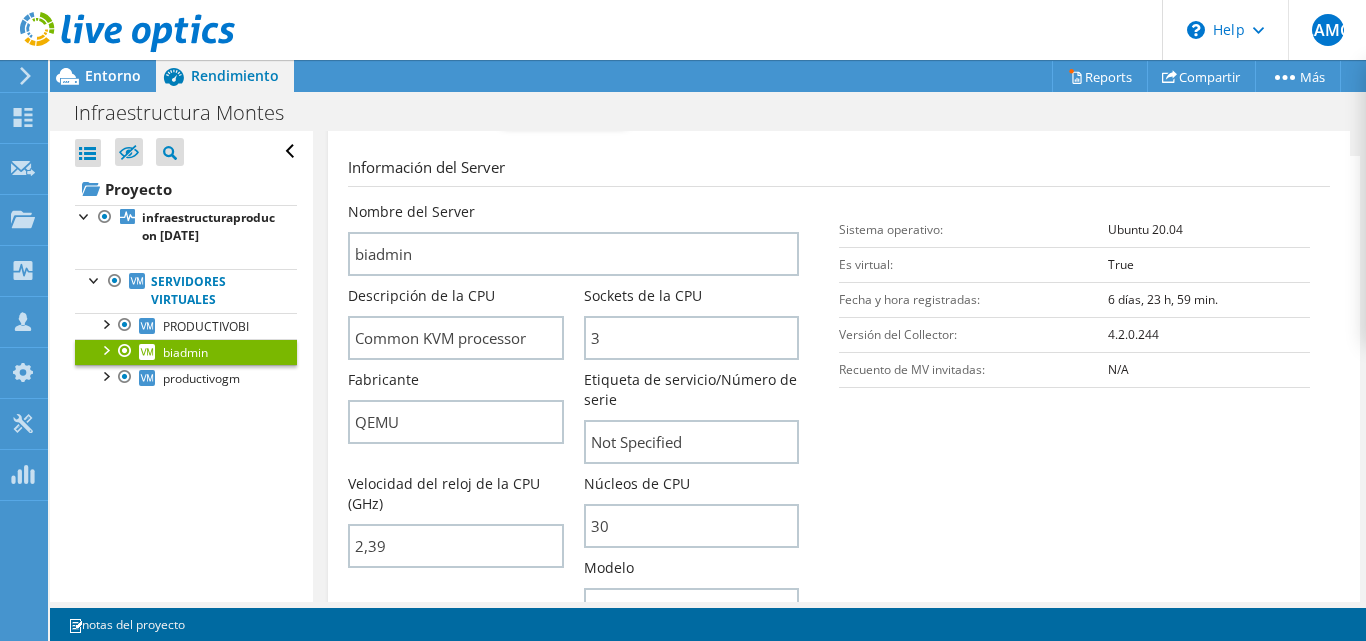 scroll, scrollTop: 367, scrollLeft: 0, axis: vertical 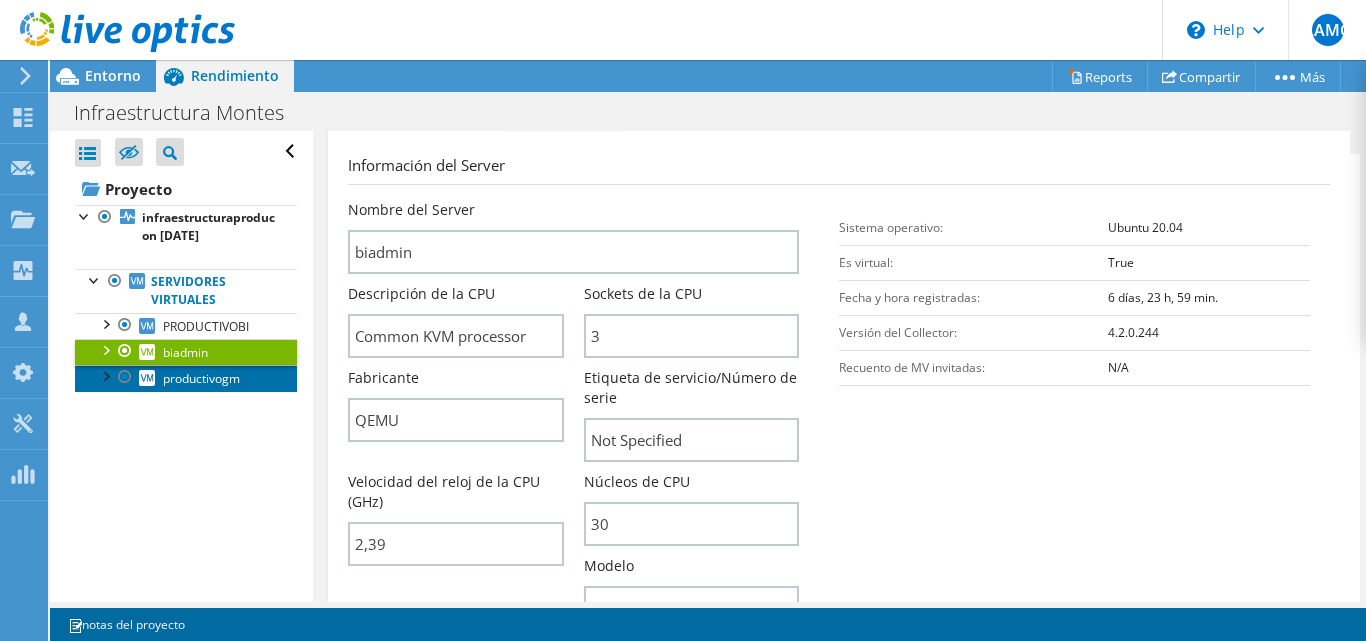 click on "productivogm" at bounding box center (201, 378) 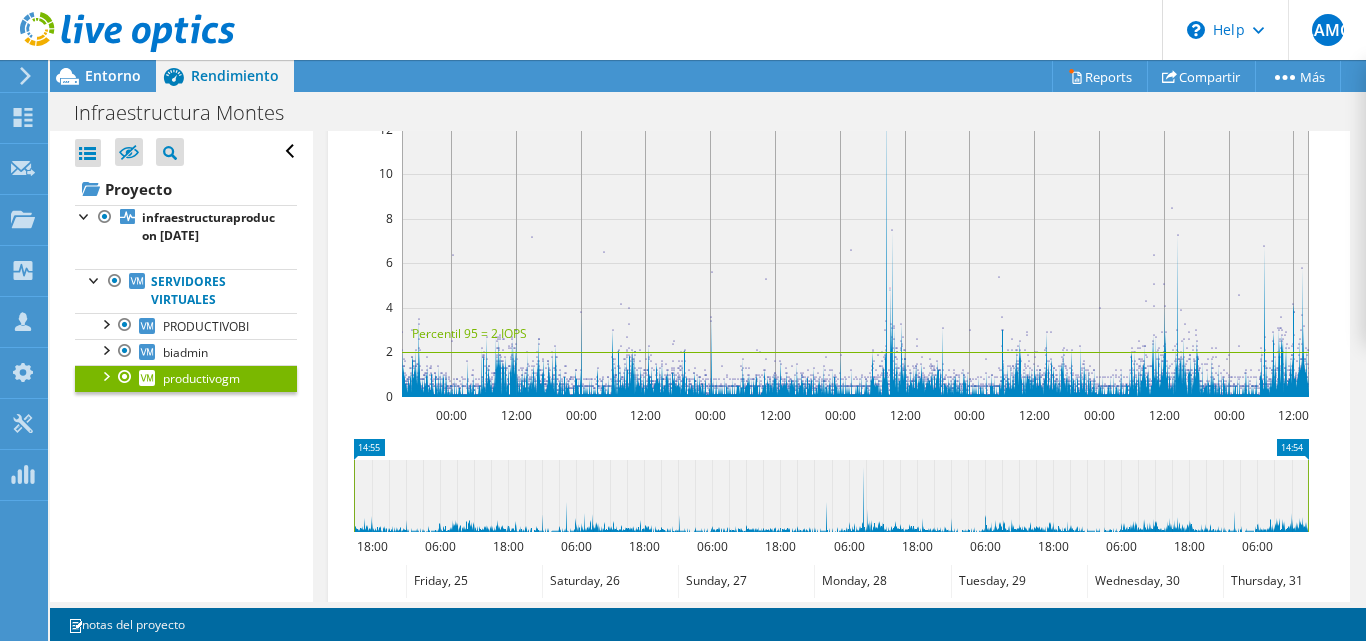 scroll, scrollTop: 0, scrollLeft: 0, axis: both 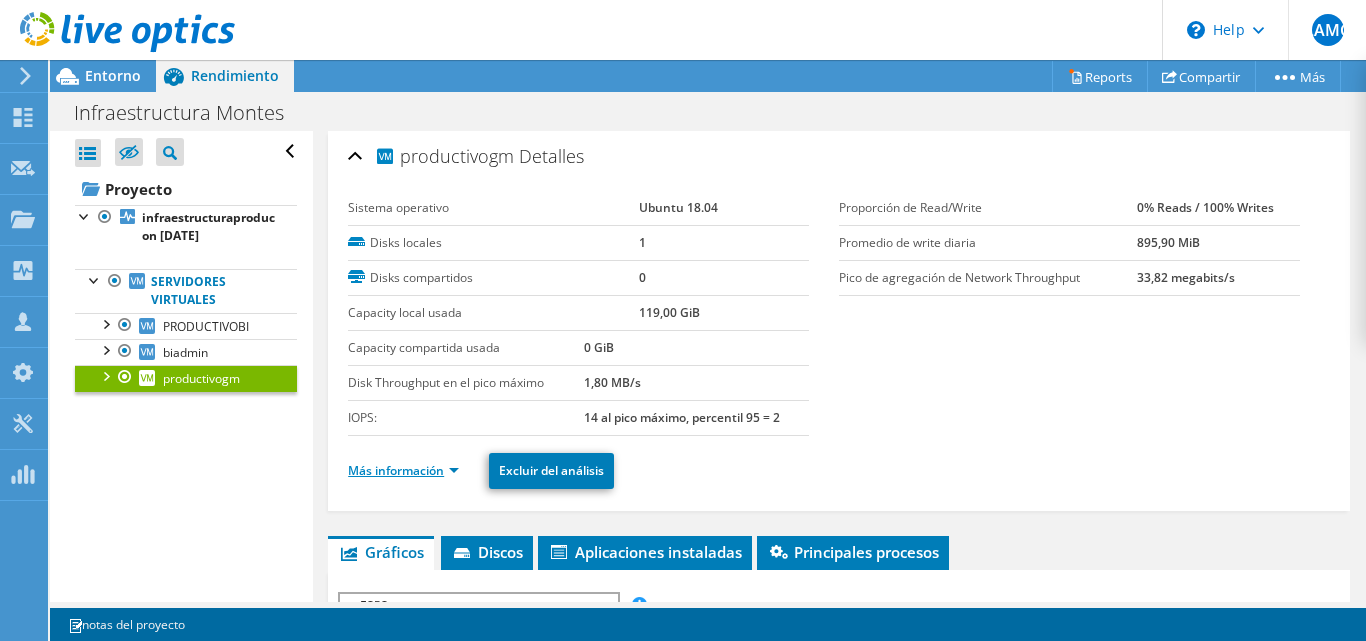 click on "Más información" at bounding box center [403, 470] 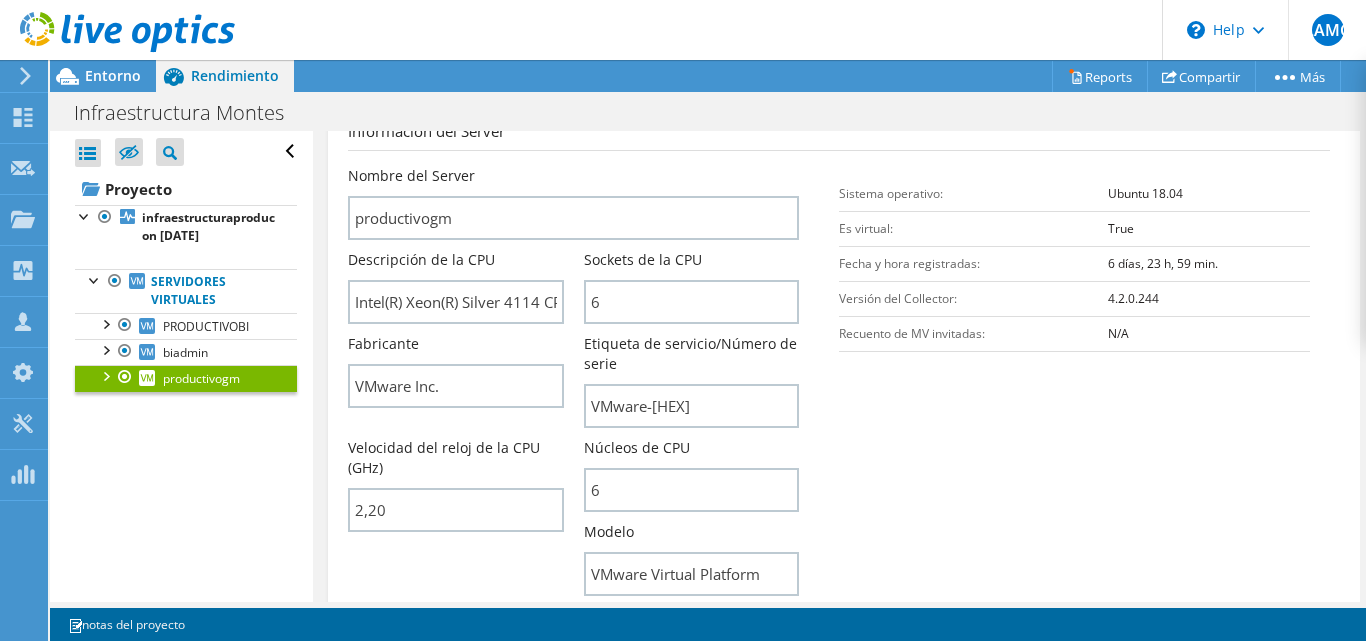 scroll, scrollTop: 402, scrollLeft: 0, axis: vertical 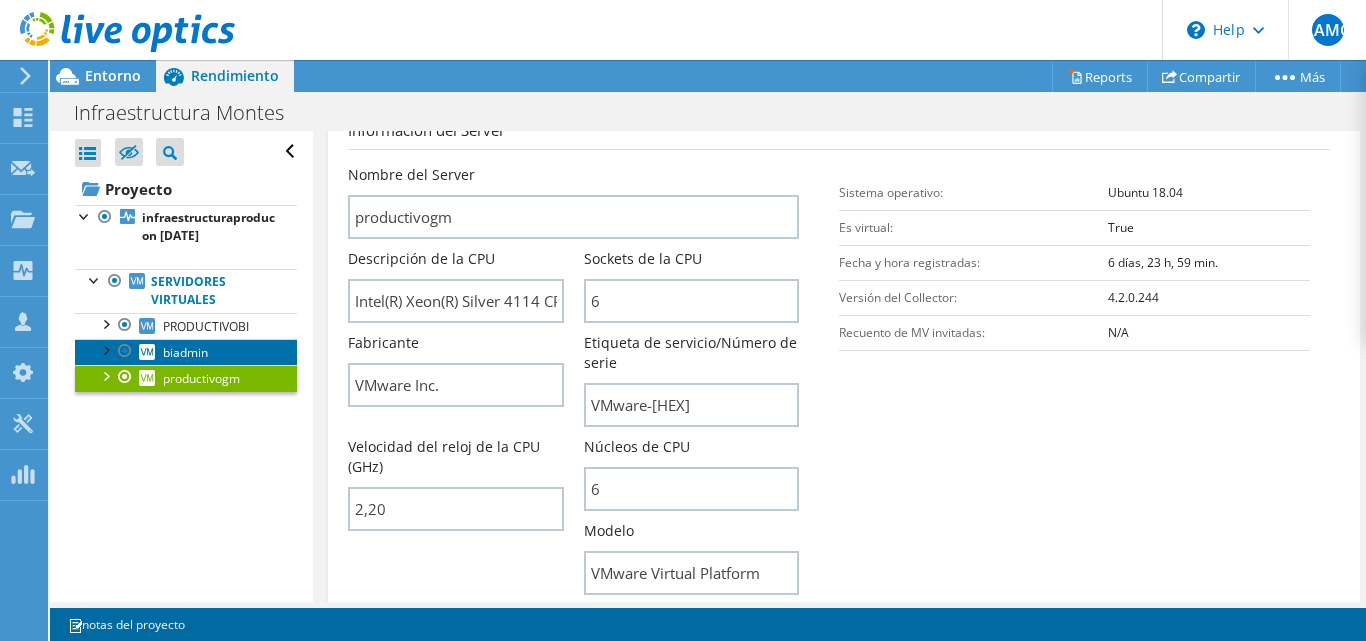 click on "biadmin" at bounding box center (186, 352) 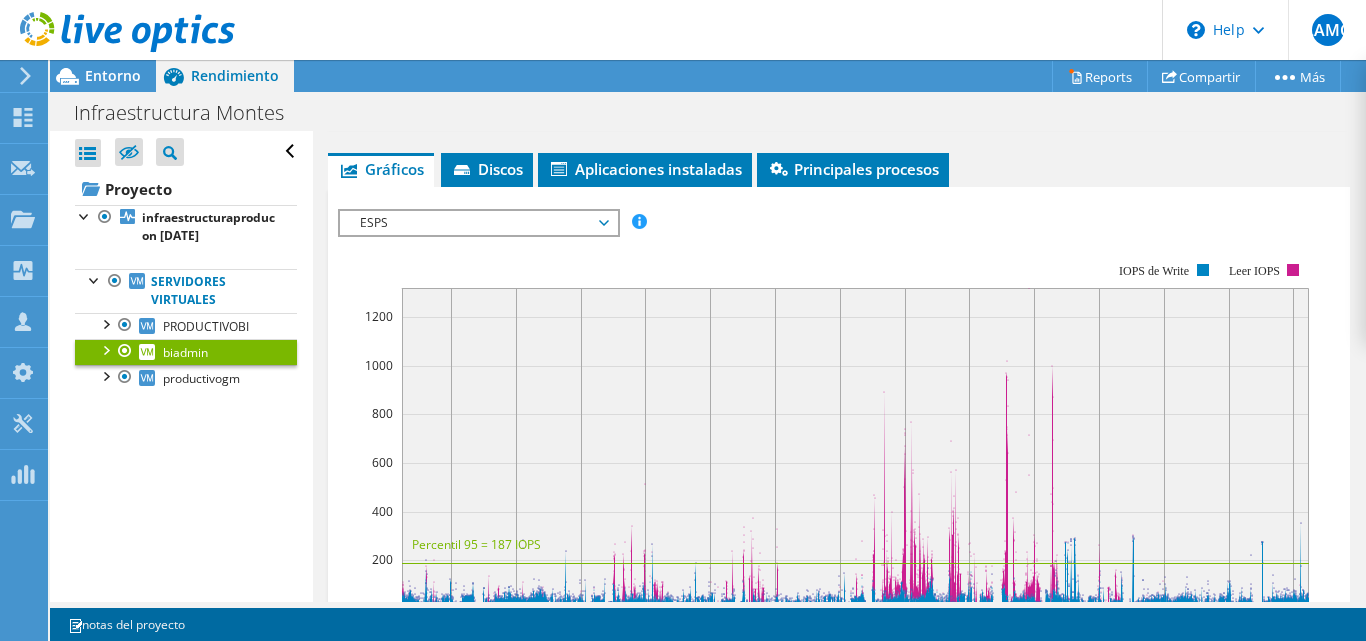 scroll, scrollTop: 0, scrollLeft: 0, axis: both 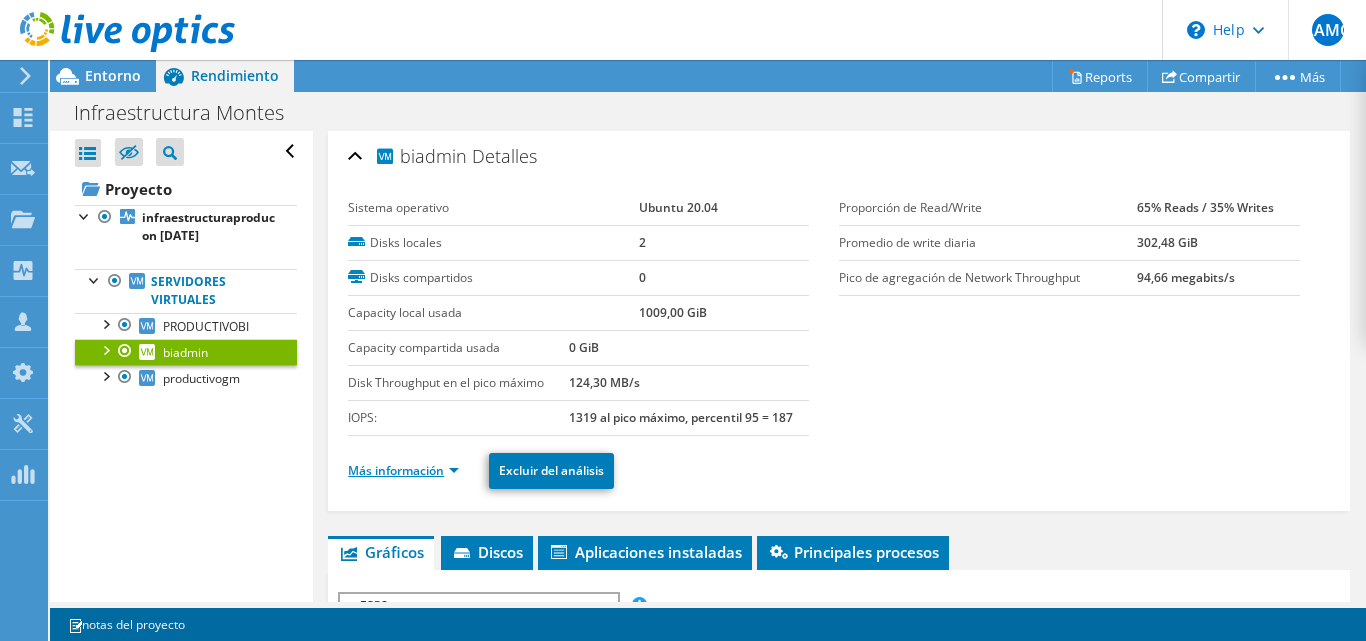 click on "Más información" at bounding box center [403, 470] 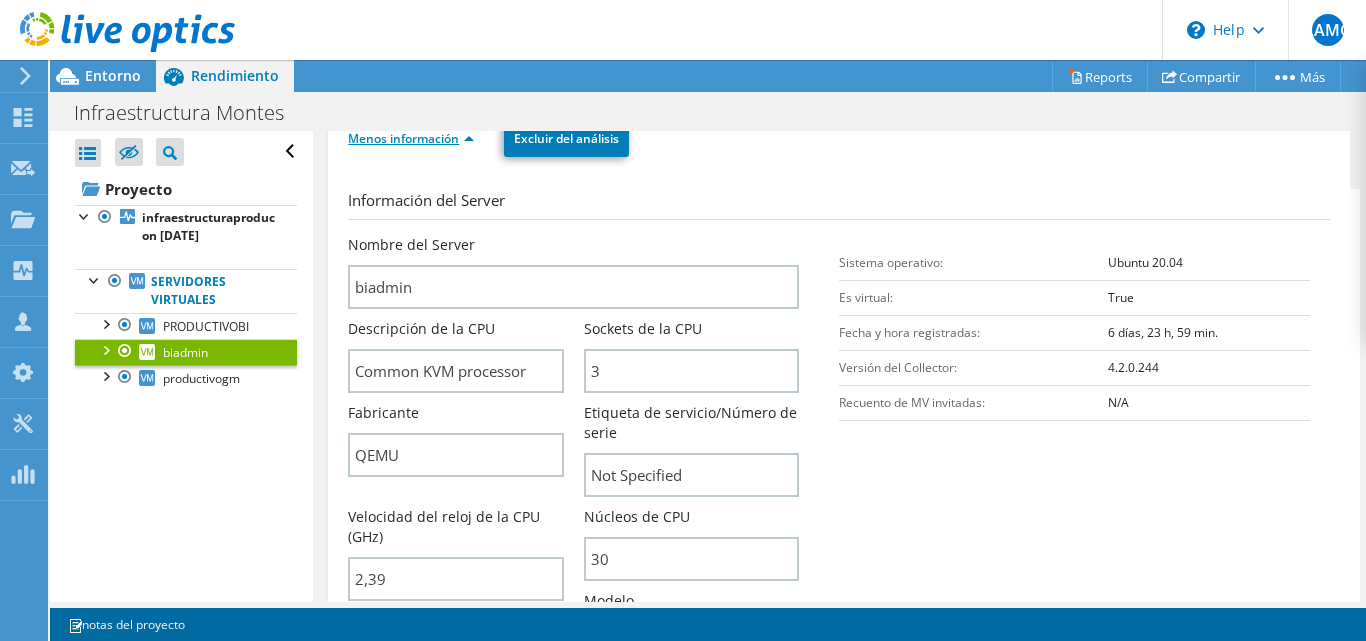 scroll, scrollTop: 333, scrollLeft: 0, axis: vertical 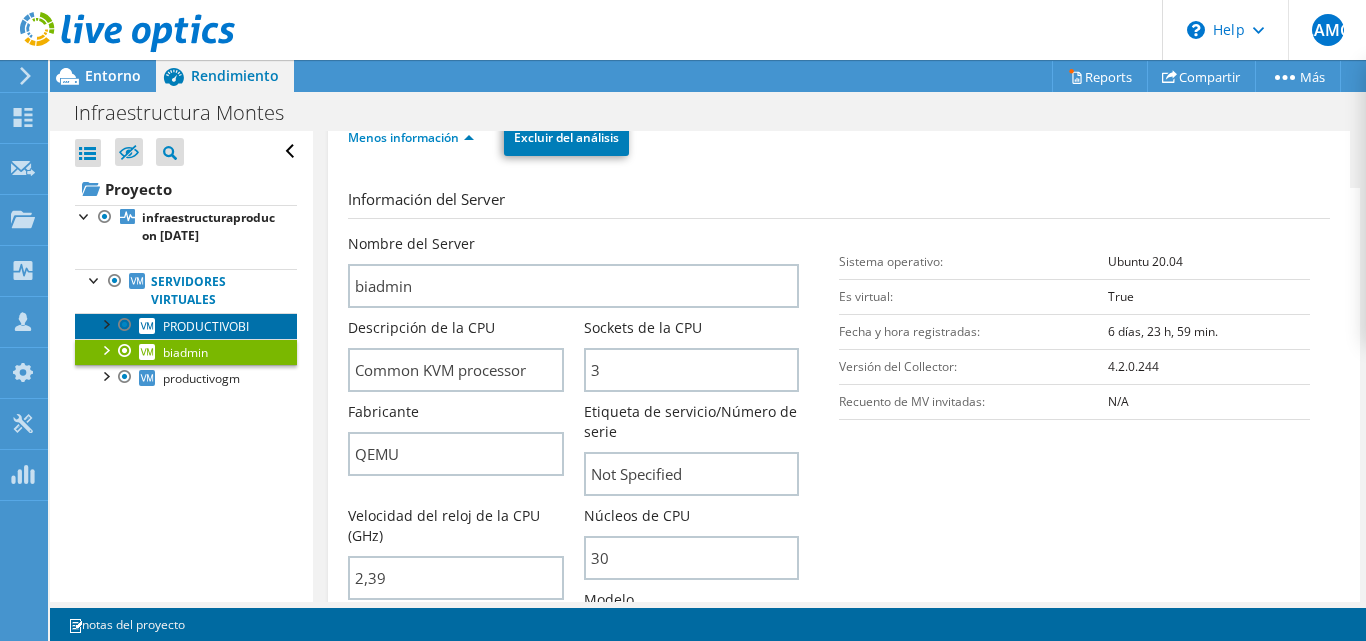 click on "PRODUCTIVOBI" at bounding box center (206, 326) 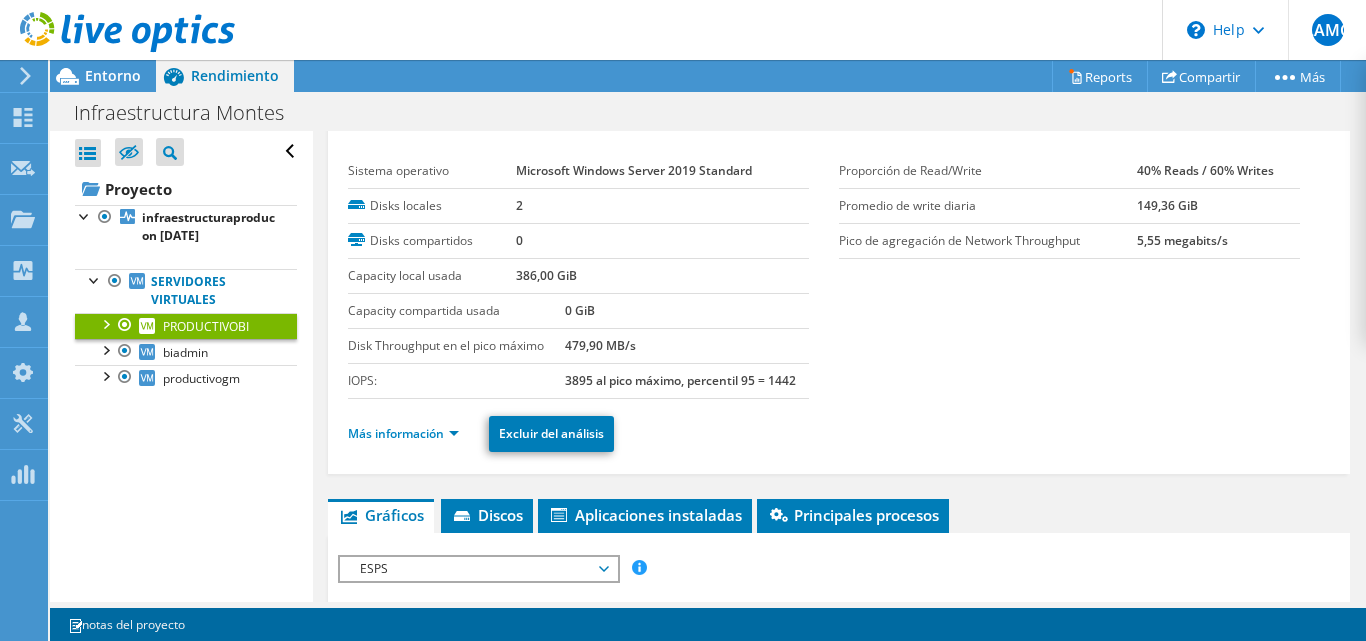 scroll, scrollTop: 36, scrollLeft: 0, axis: vertical 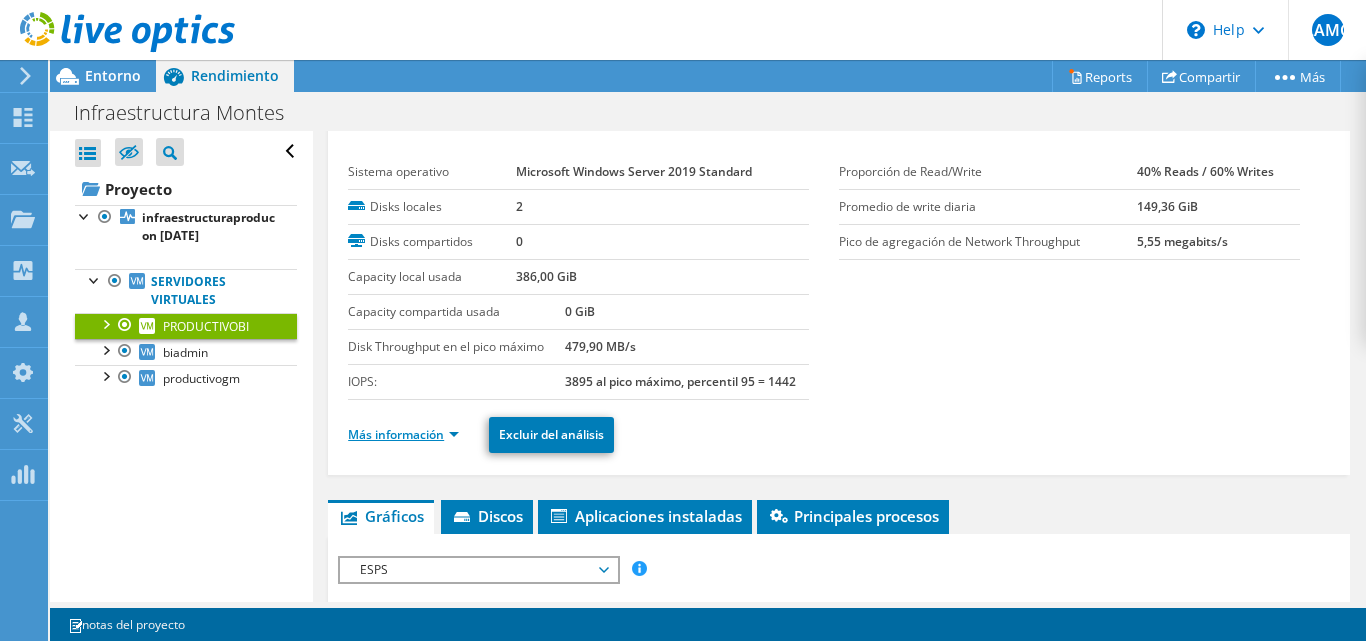 click on "Más información" at bounding box center (403, 434) 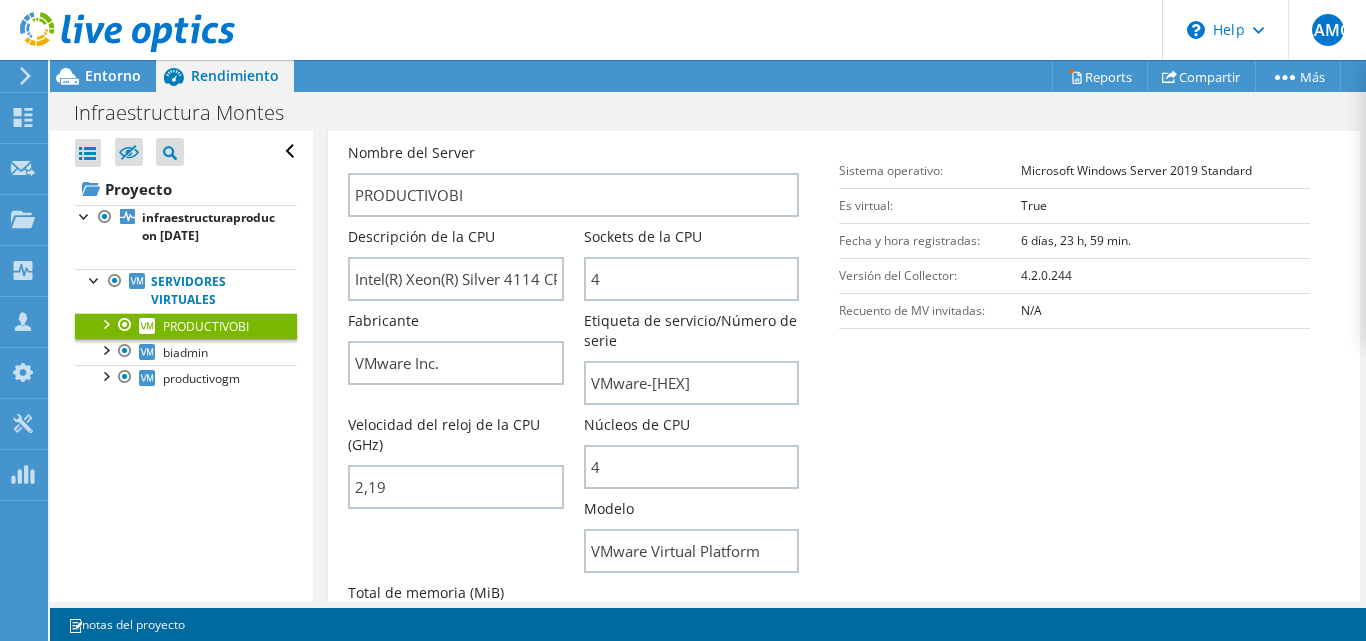 scroll, scrollTop: 425, scrollLeft: 0, axis: vertical 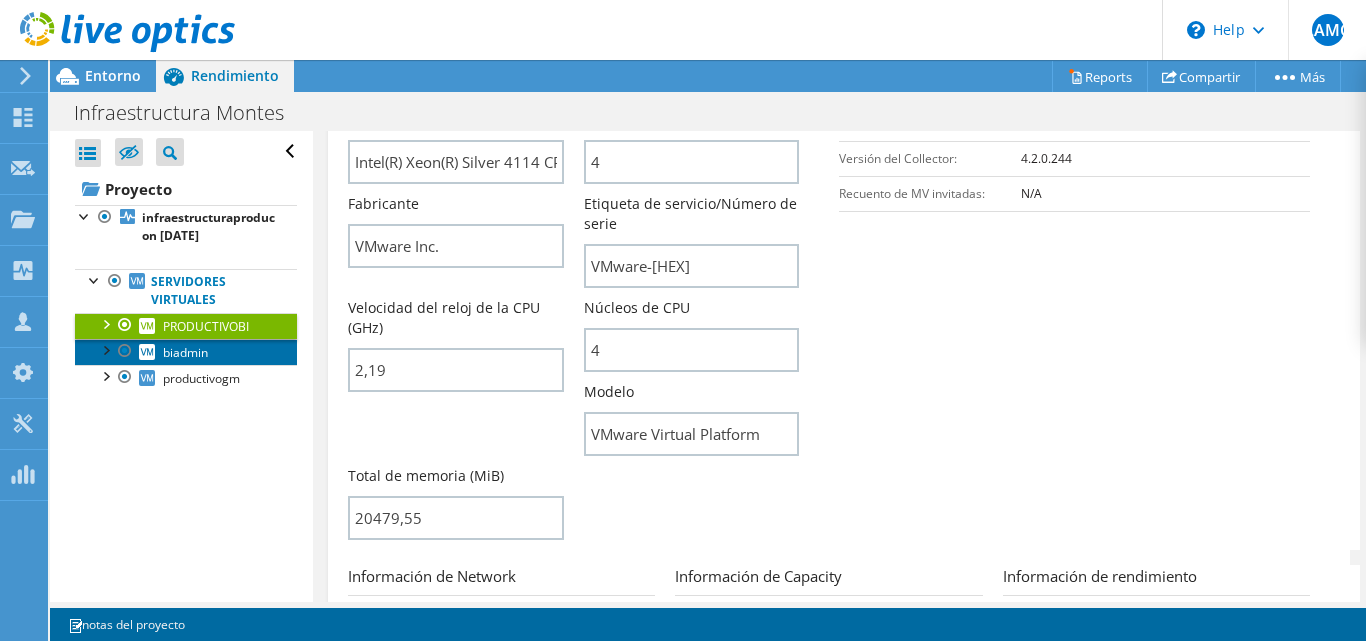 click on "biadmin" at bounding box center [185, 352] 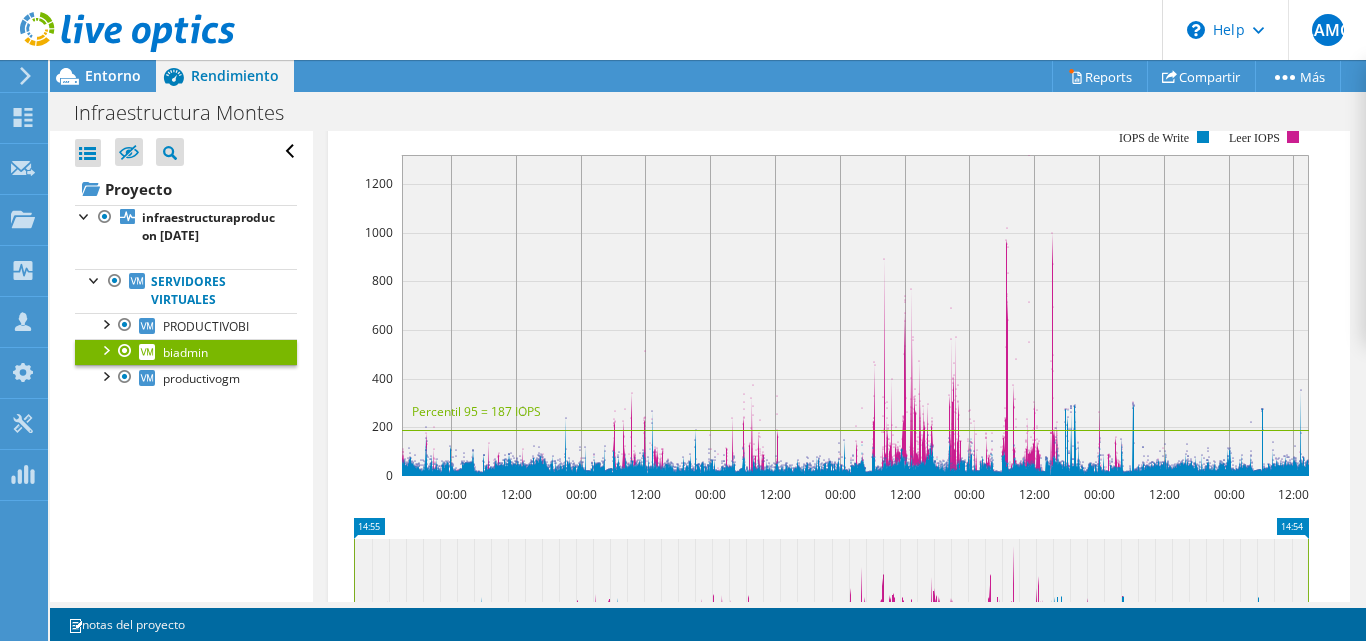 scroll, scrollTop: 0, scrollLeft: 0, axis: both 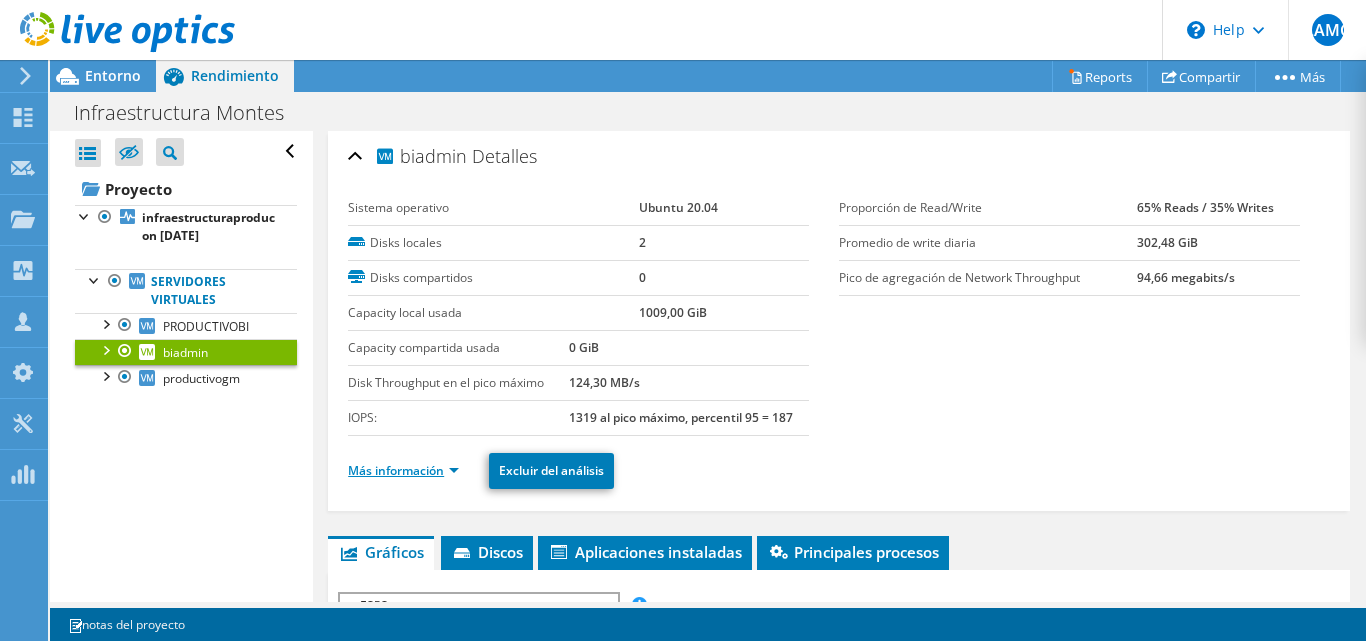 click on "Más información" at bounding box center (403, 470) 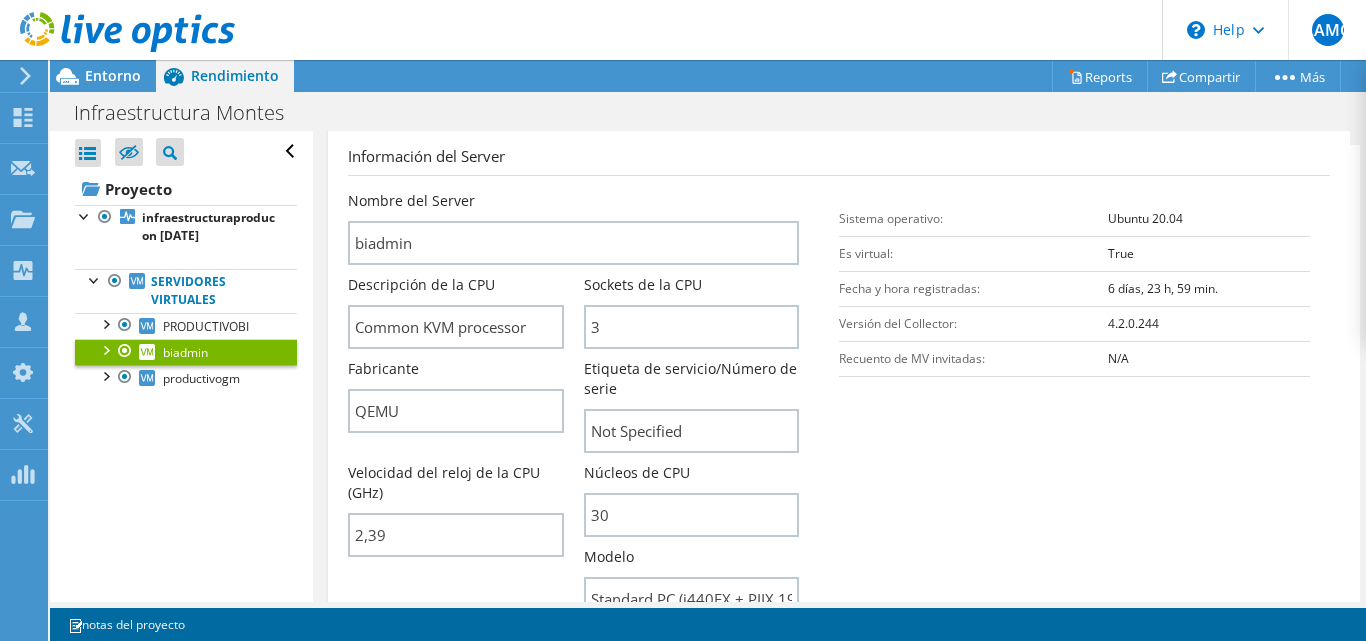 scroll, scrollTop: 483, scrollLeft: 0, axis: vertical 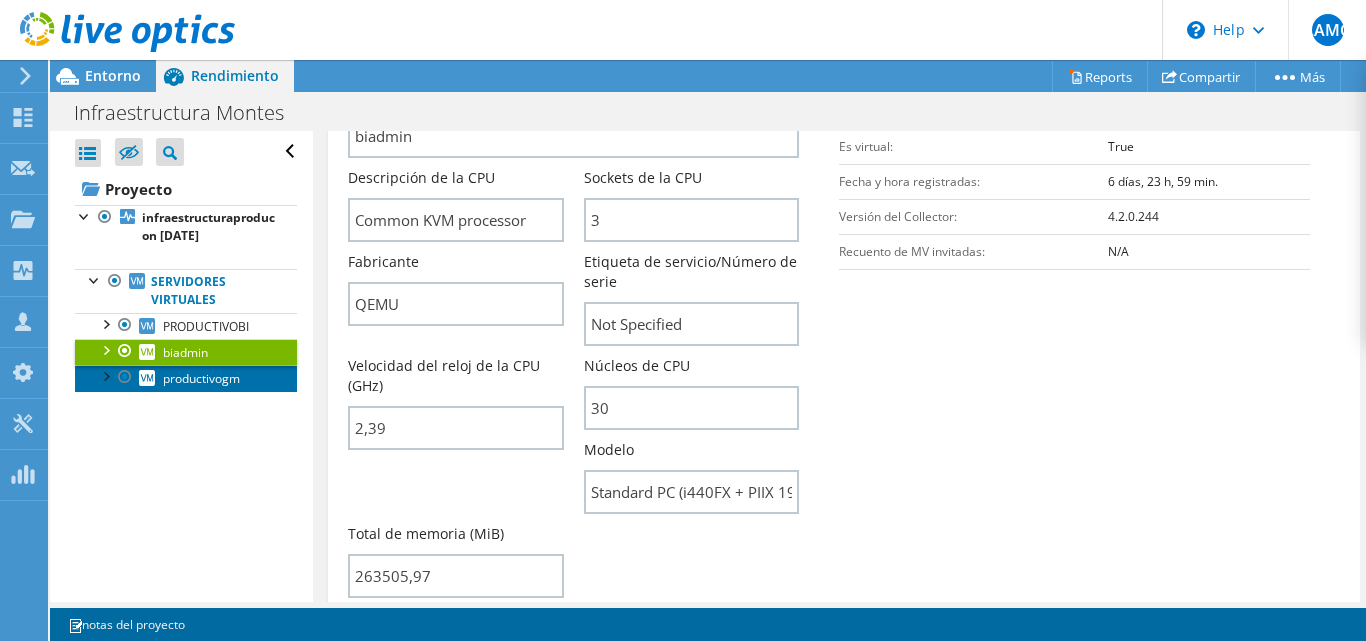 click on "productivogm" at bounding box center [201, 378] 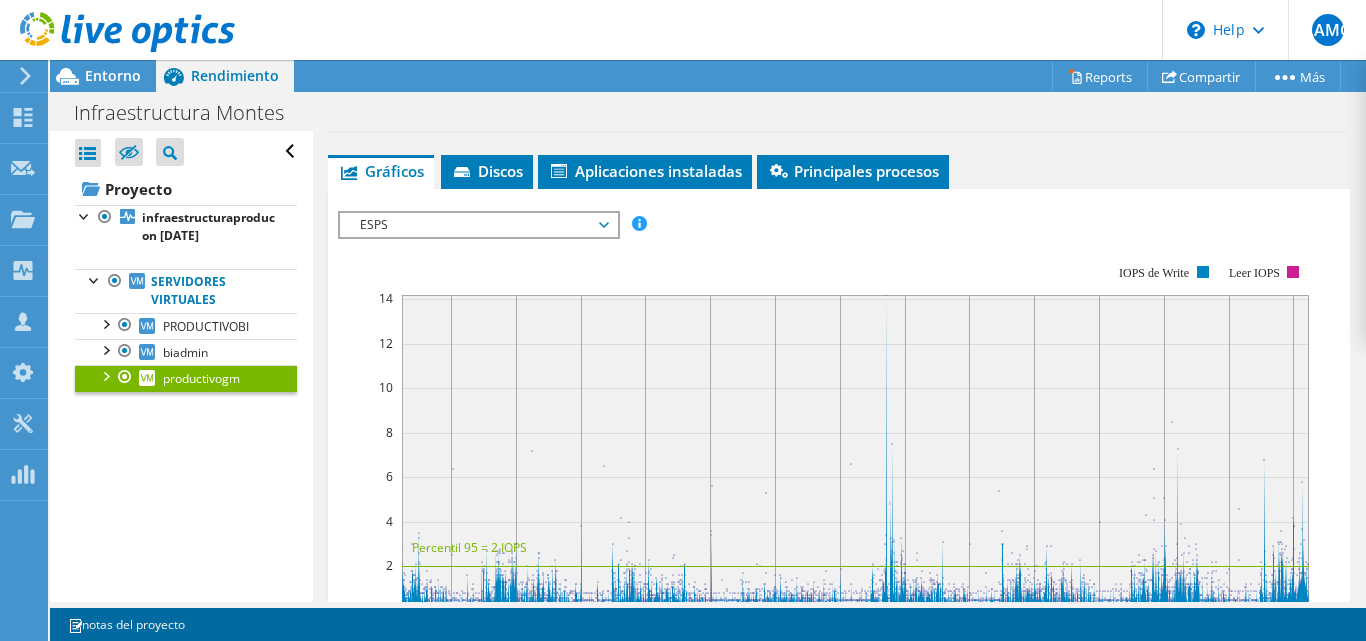 scroll, scrollTop: 0, scrollLeft: 0, axis: both 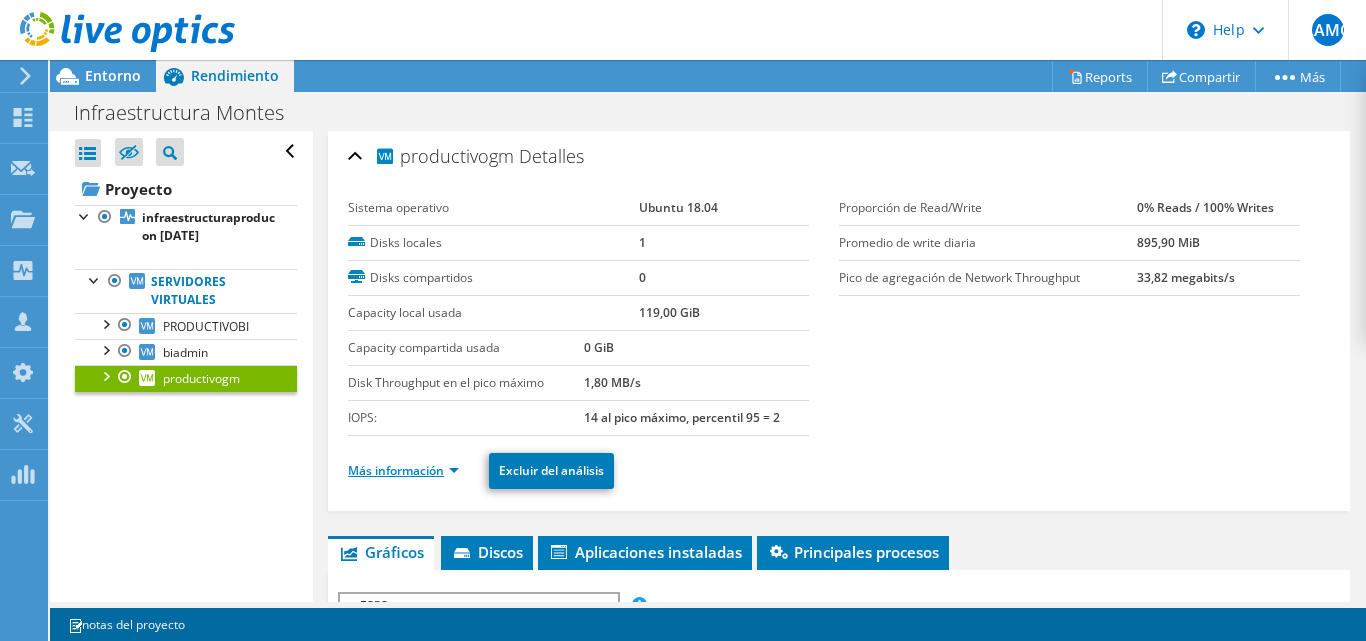 click on "Más información" at bounding box center (403, 470) 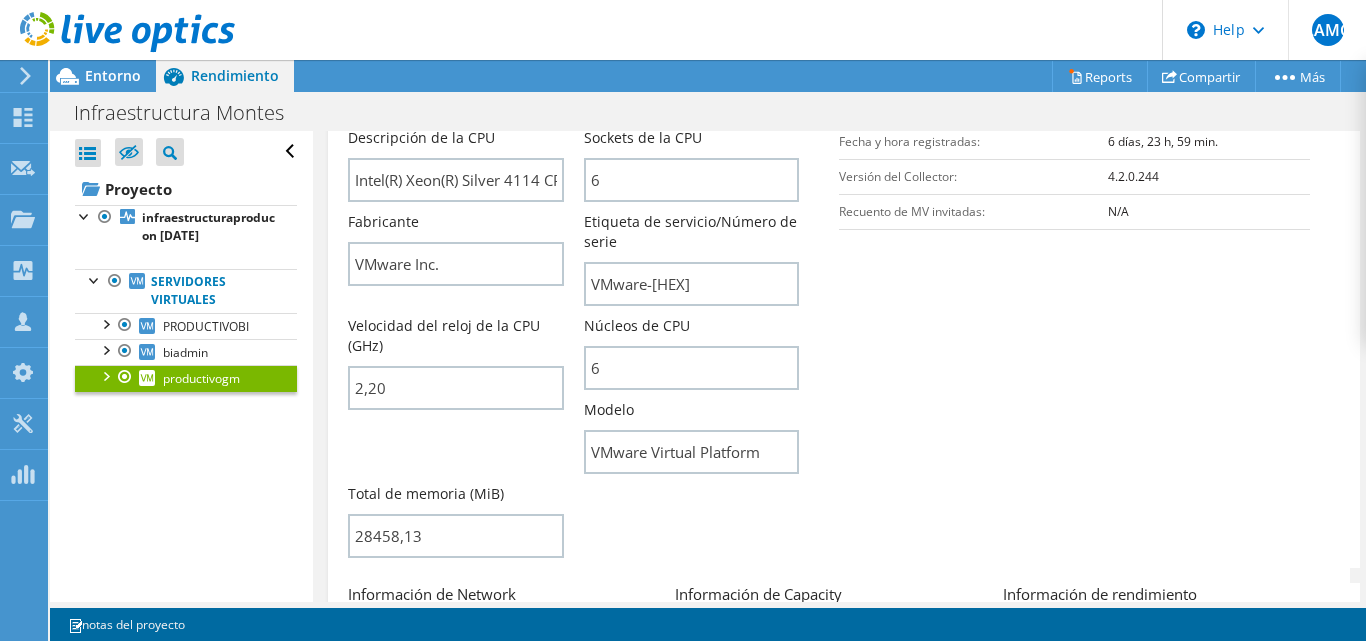 scroll, scrollTop: 522, scrollLeft: 0, axis: vertical 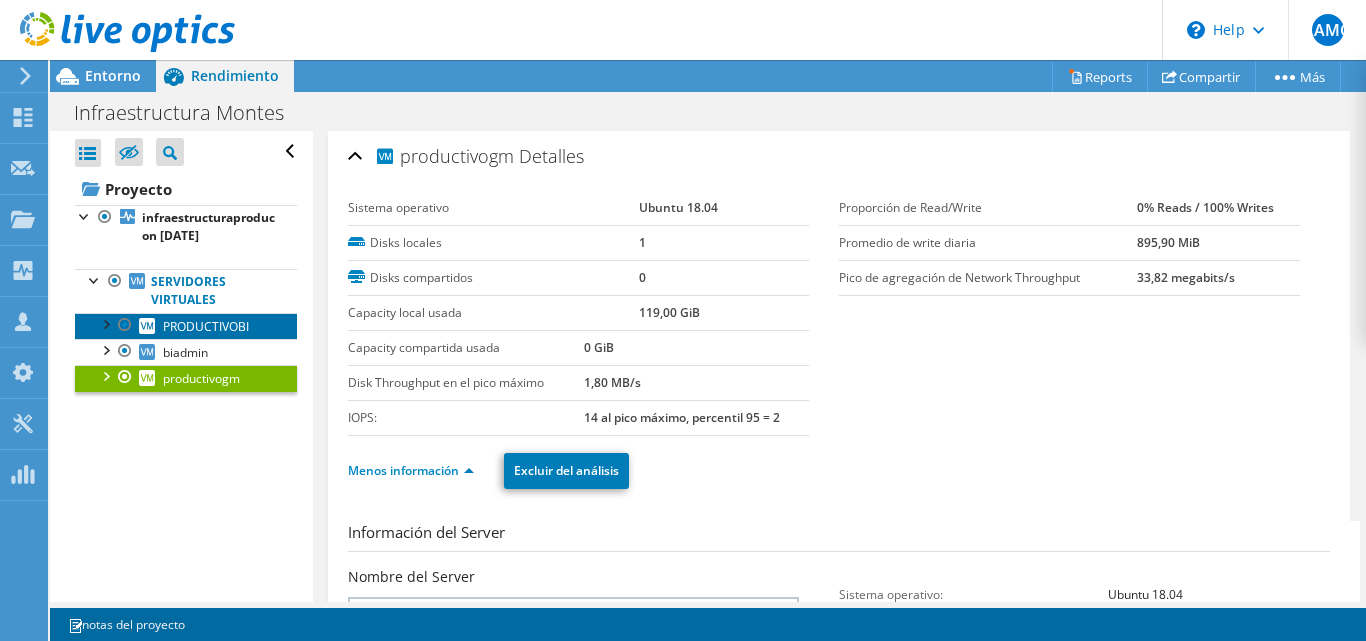 click on "PRODUCTIVOBI" at bounding box center [206, 326] 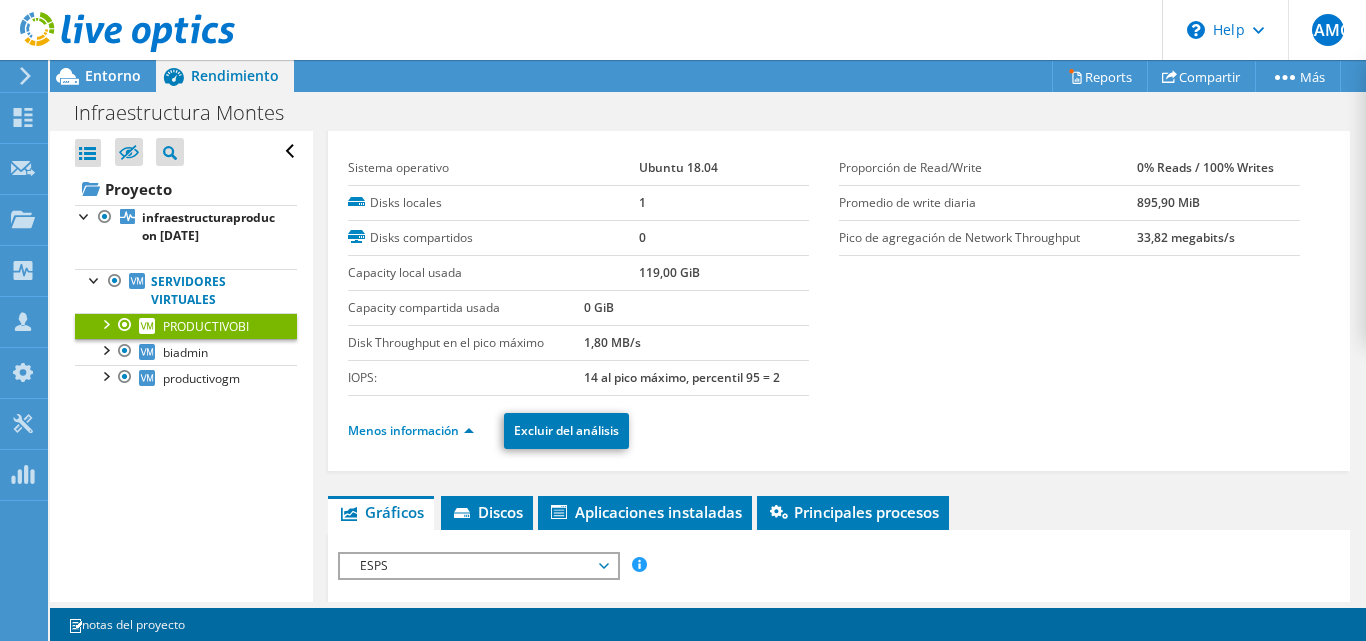 scroll, scrollTop: 44, scrollLeft: 0, axis: vertical 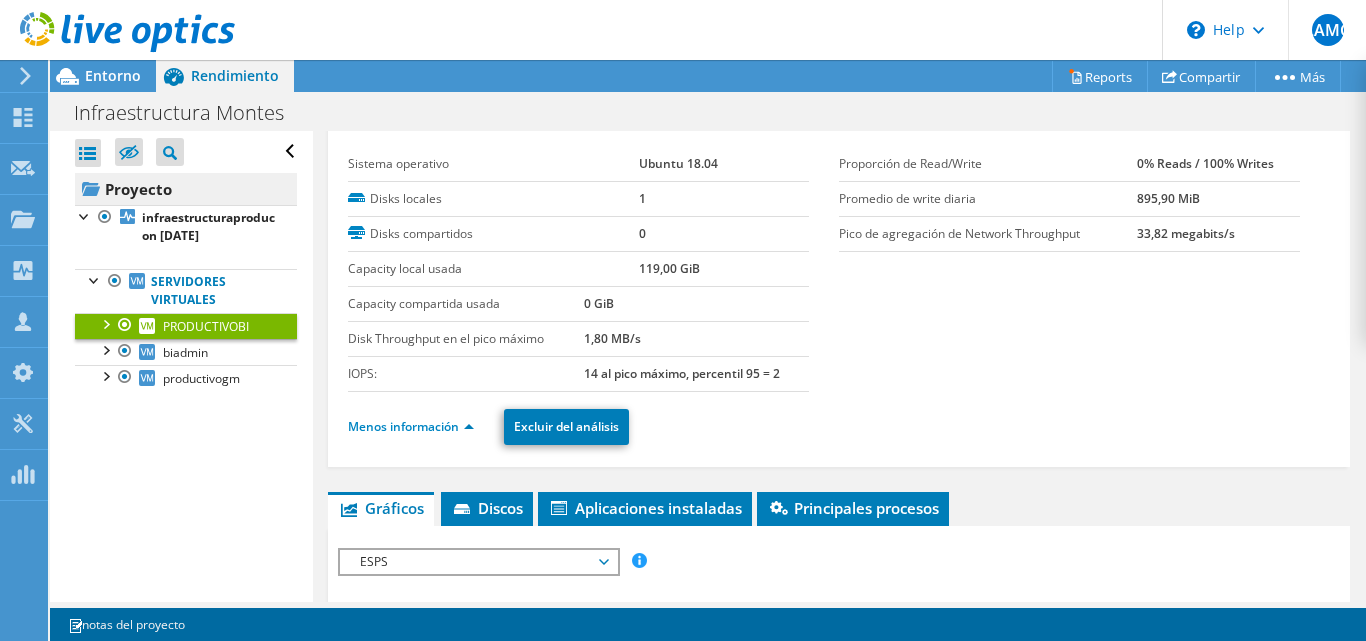 click on "Menos información" at bounding box center (417, 427) 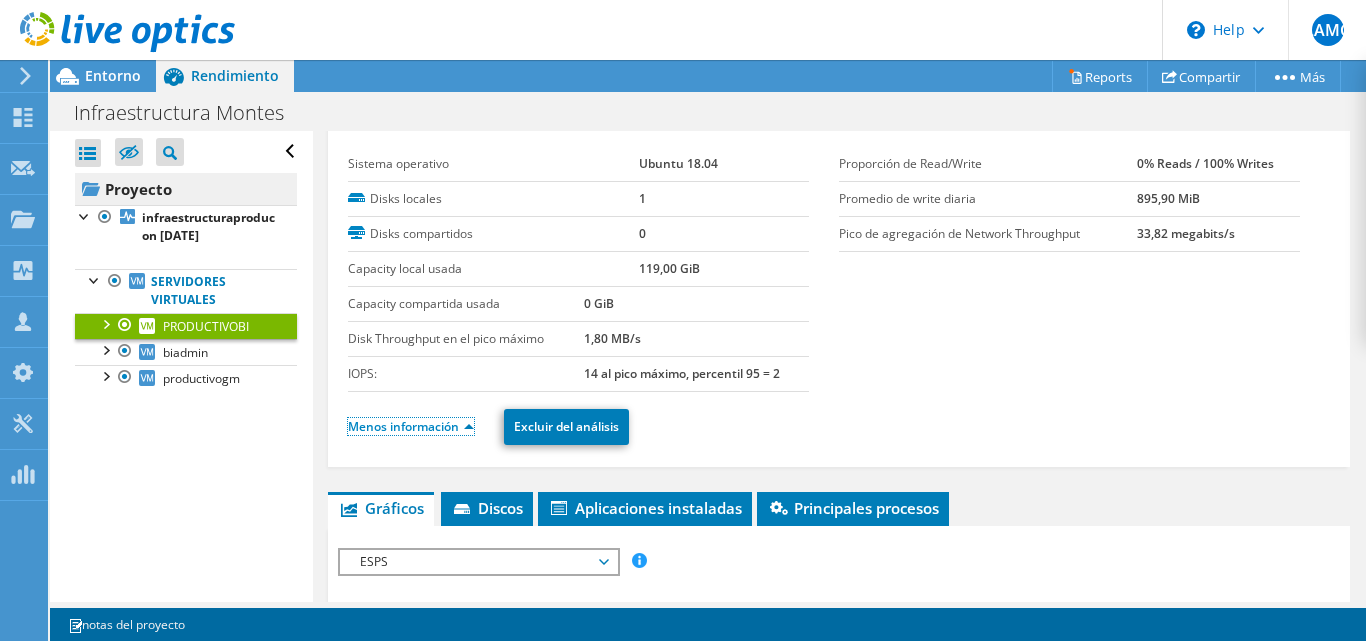 click on "Menos información" at bounding box center (411, 426) 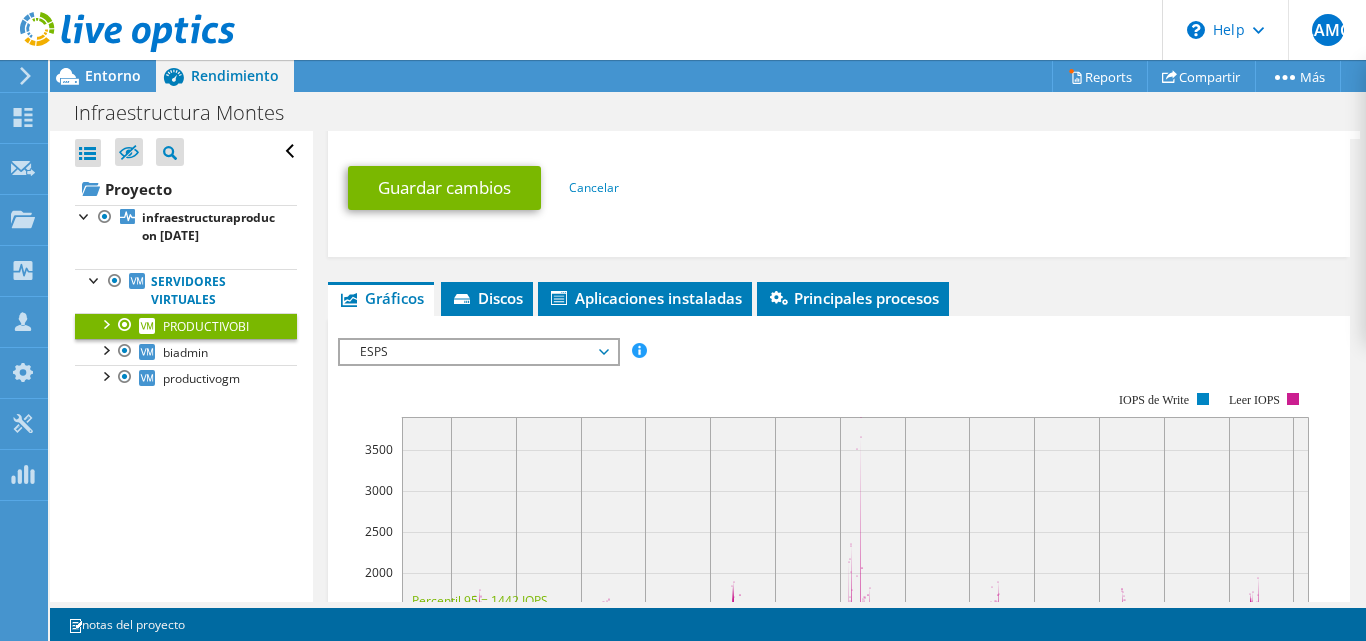 scroll, scrollTop: 1355, scrollLeft: 0, axis: vertical 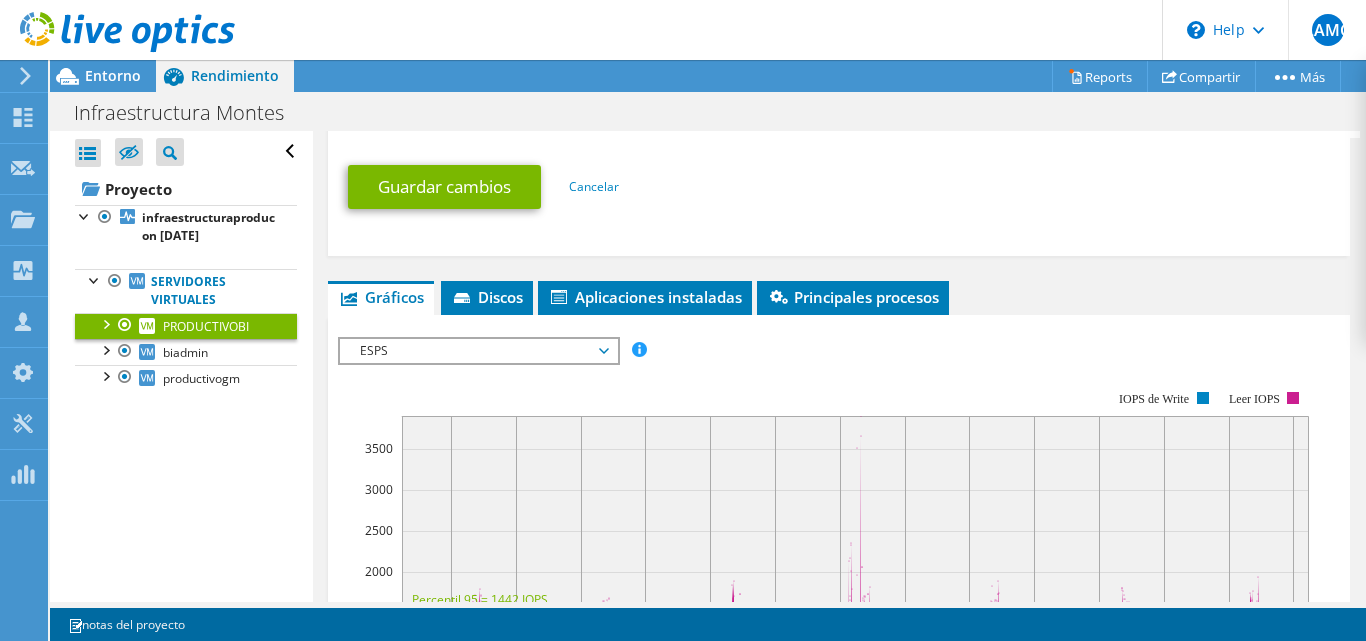 click on "ESPS" at bounding box center [478, 351] 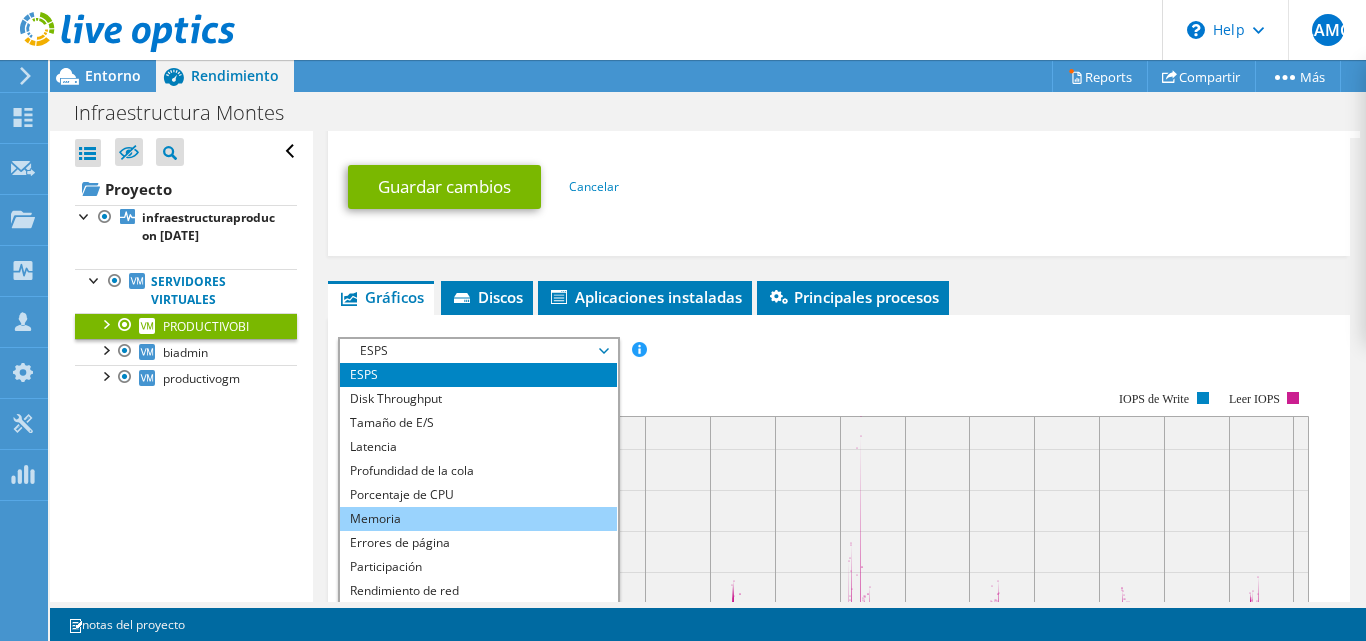 click on "Memoria" at bounding box center [478, 519] 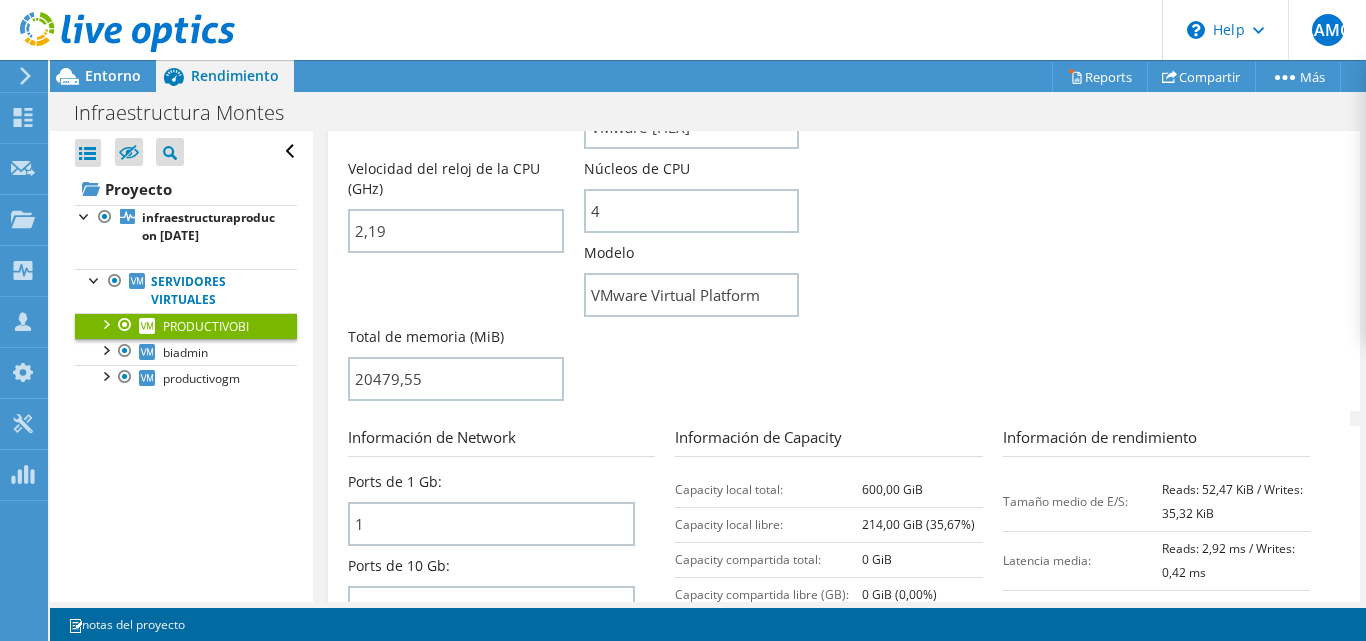 scroll, scrollTop: 806, scrollLeft: 0, axis: vertical 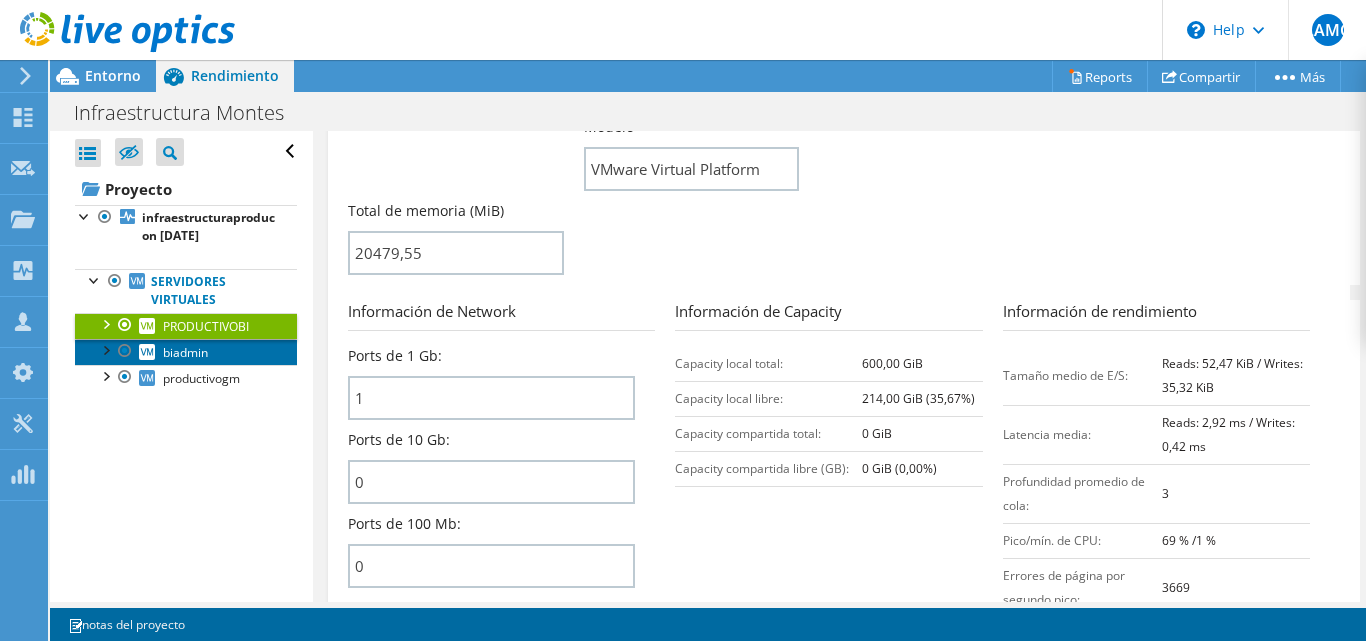 click on "biadmin" at bounding box center (185, 352) 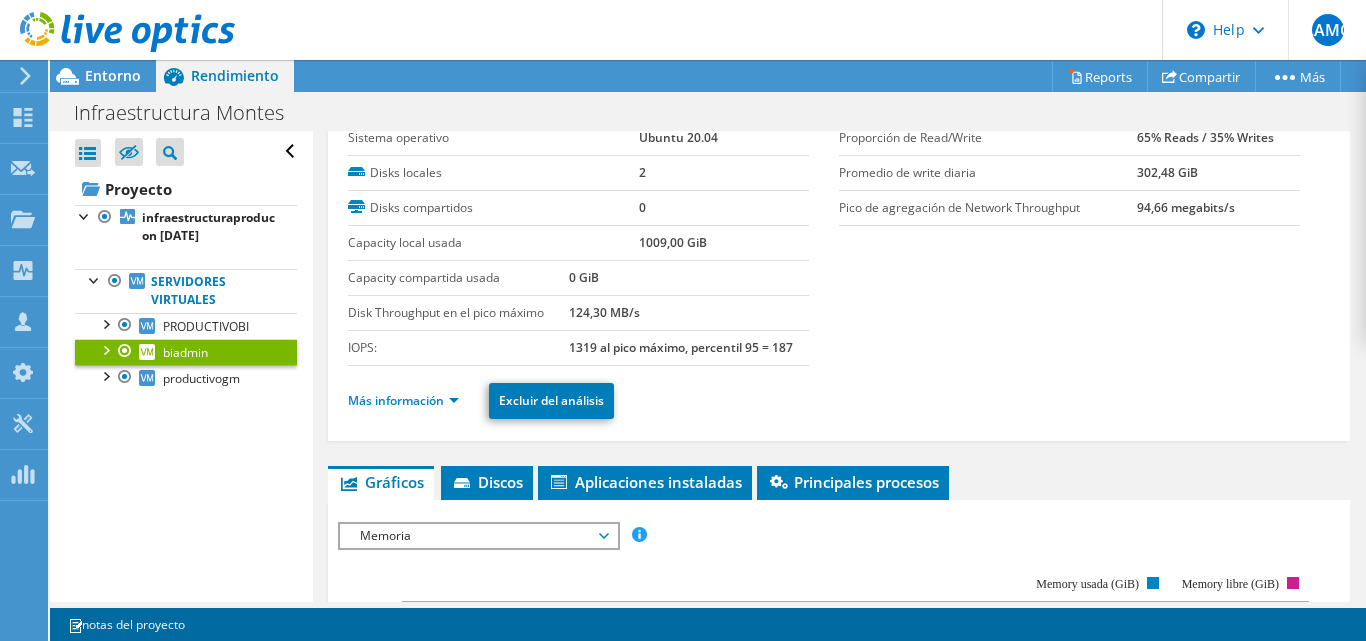 scroll, scrollTop: 69, scrollLeft: 0, axis: vertical 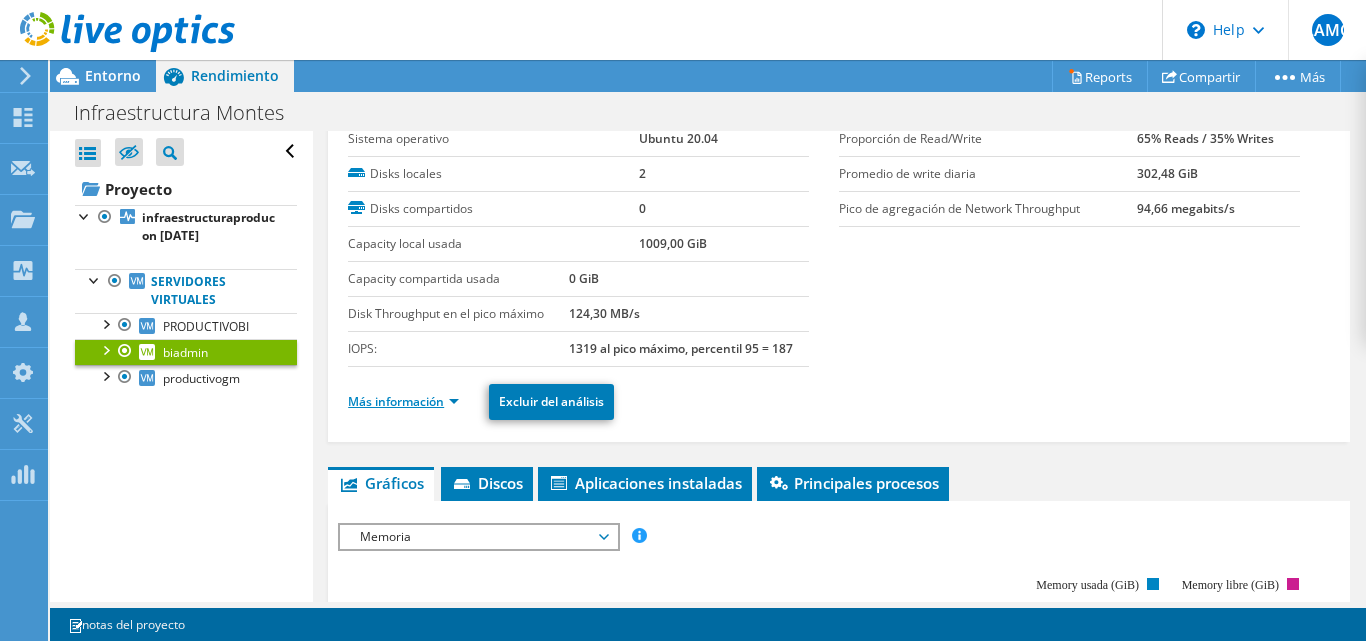 click on "Más información" at bounding box center (403, 401) 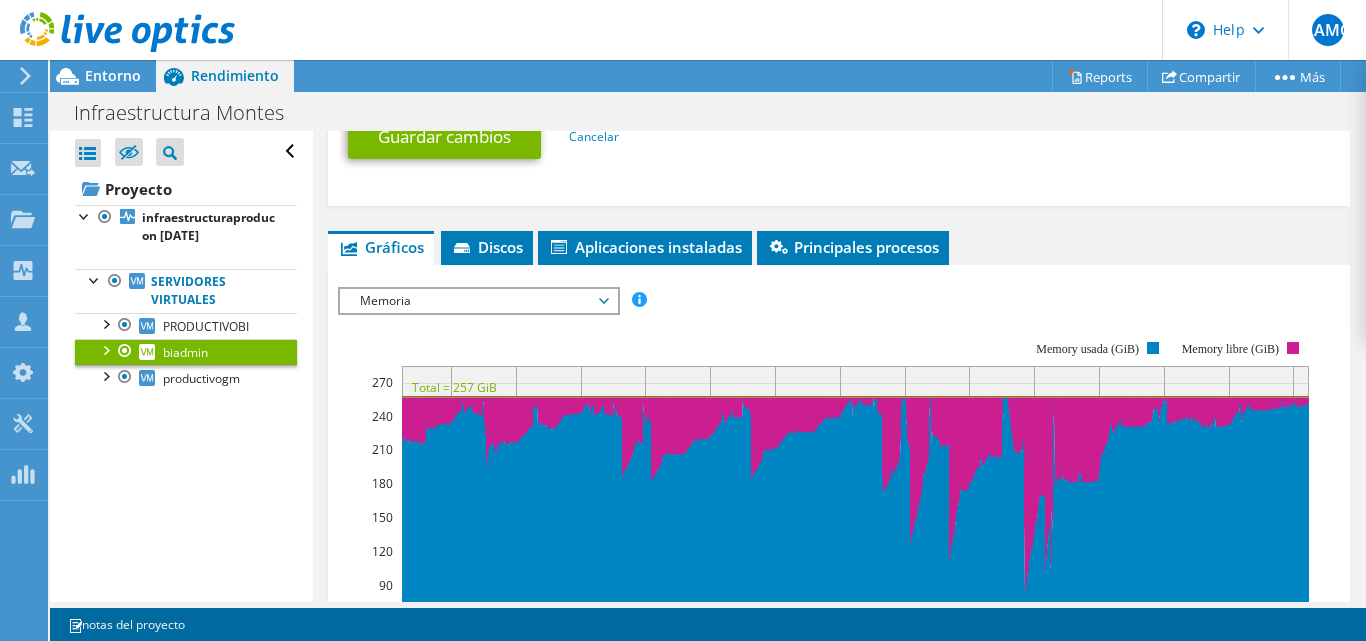 scroll, scrollTop: 1413, scrollLeft: 0, axis: vertical 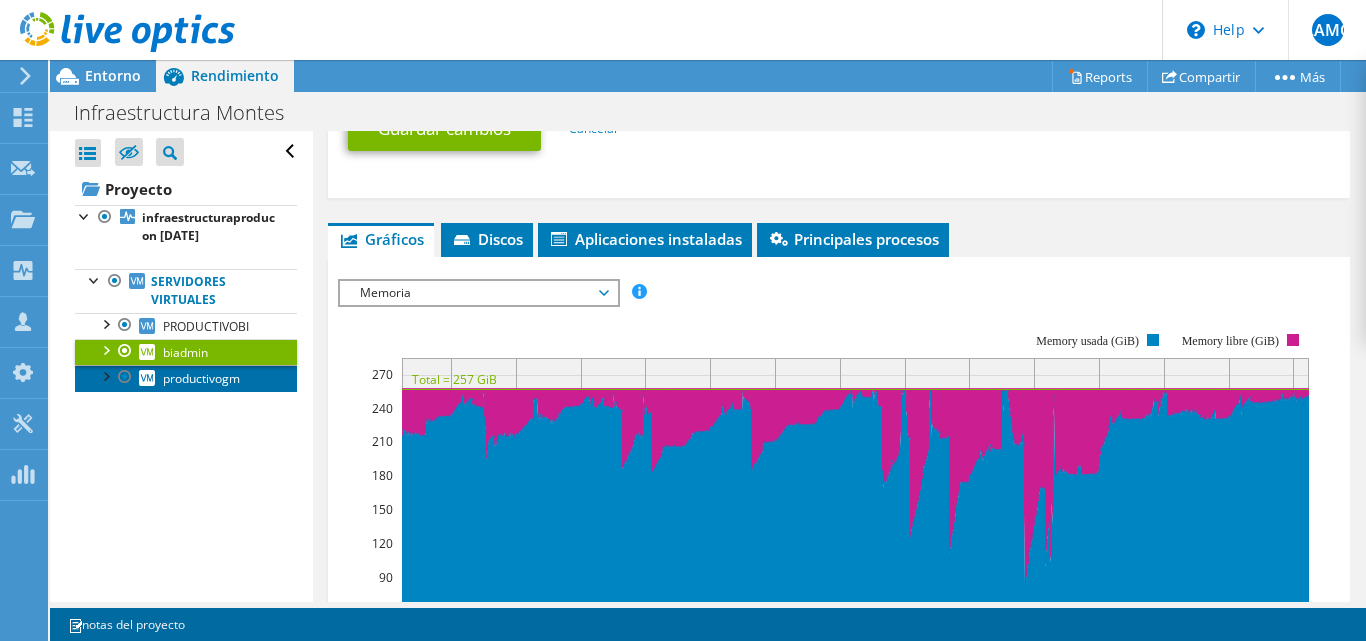 click on "productivogm" at bounding box center (201, 378) 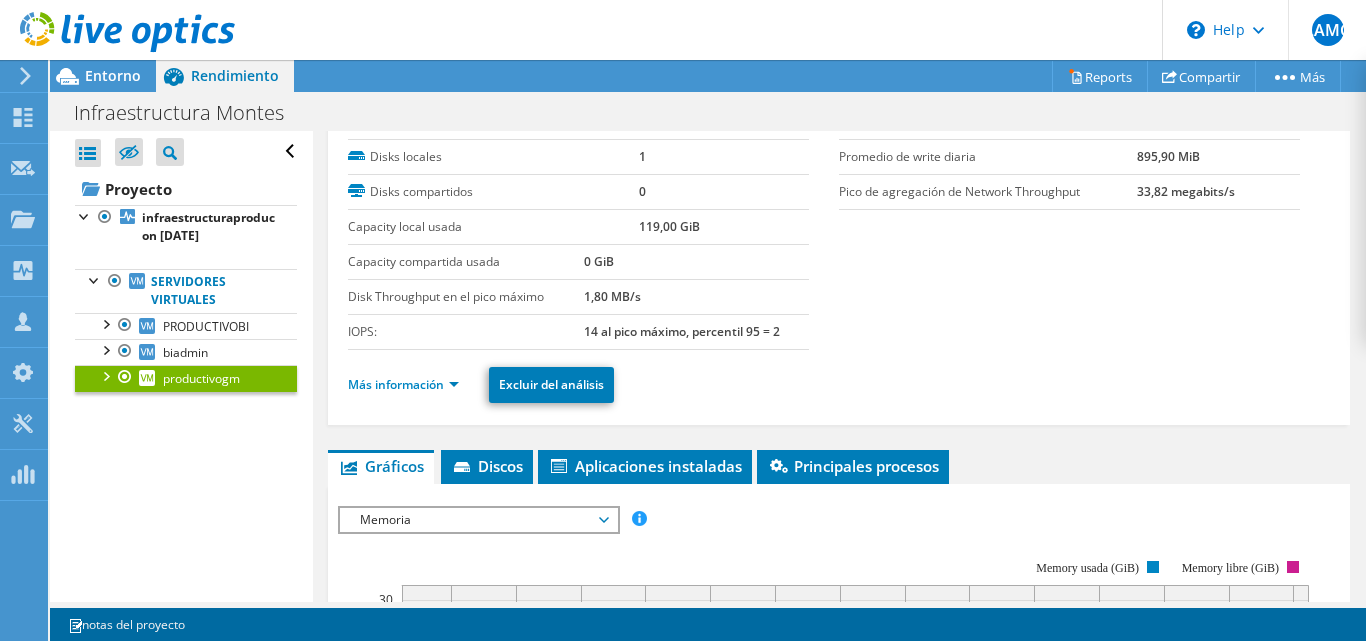 scroll, scrollTop: 0, scrollLeft: 0, axis: both 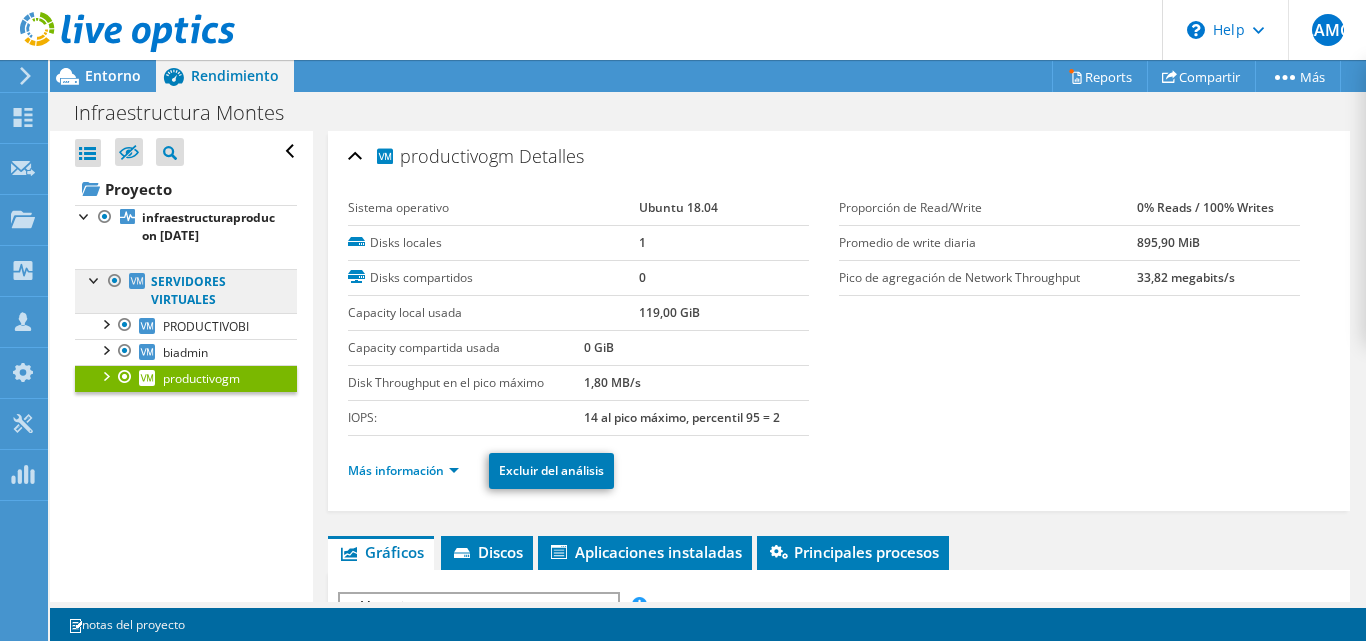 click on "Servidores virtuales" at bounding box center (186, 291) 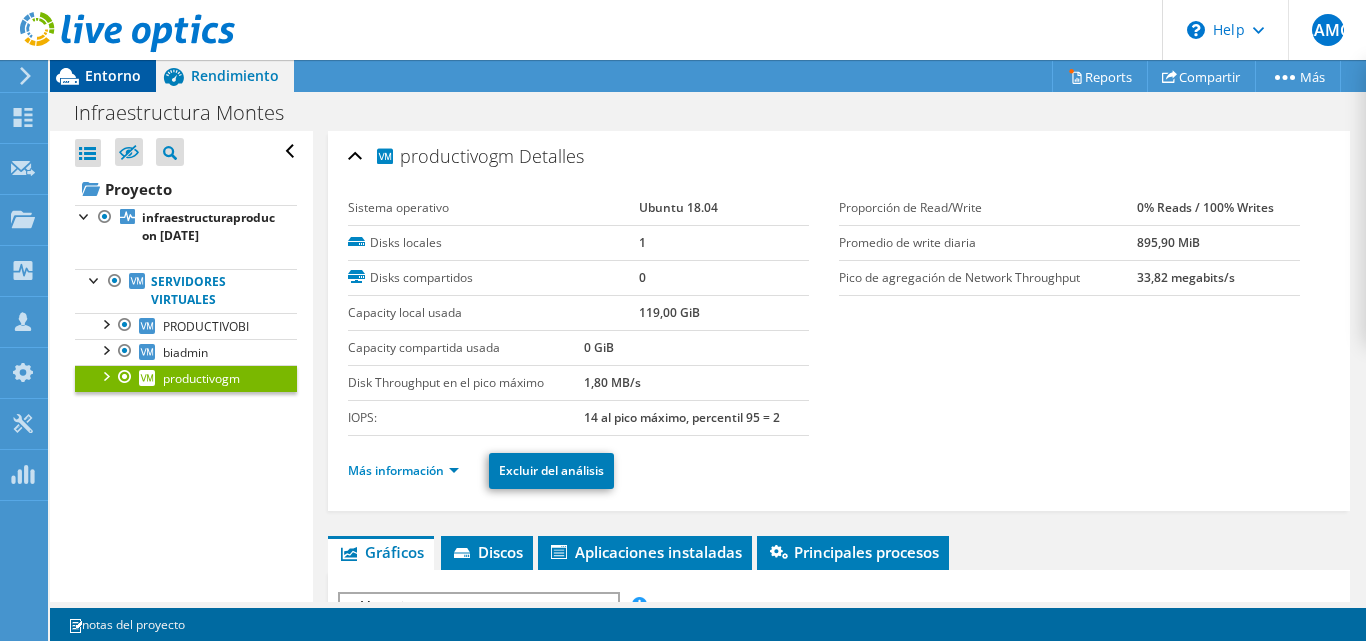 click on "Entorno" at bounding box center [113, 75] 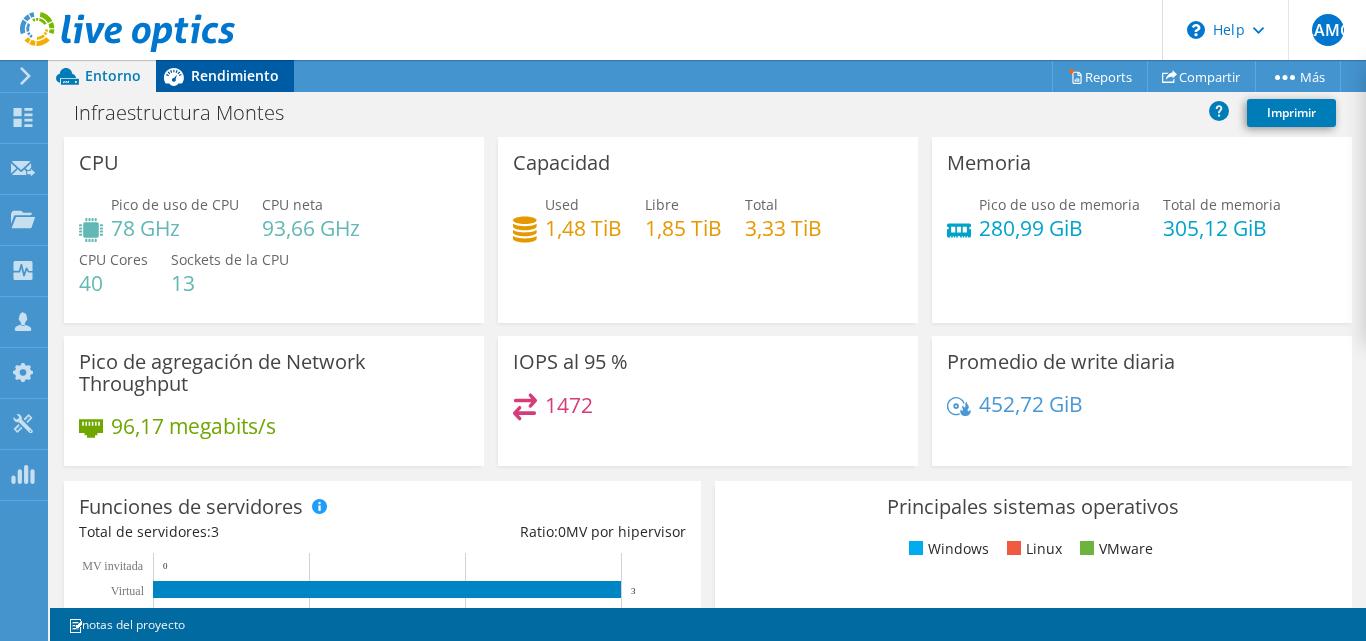 click on "Rendimiento" at bounding box center (235, 75) 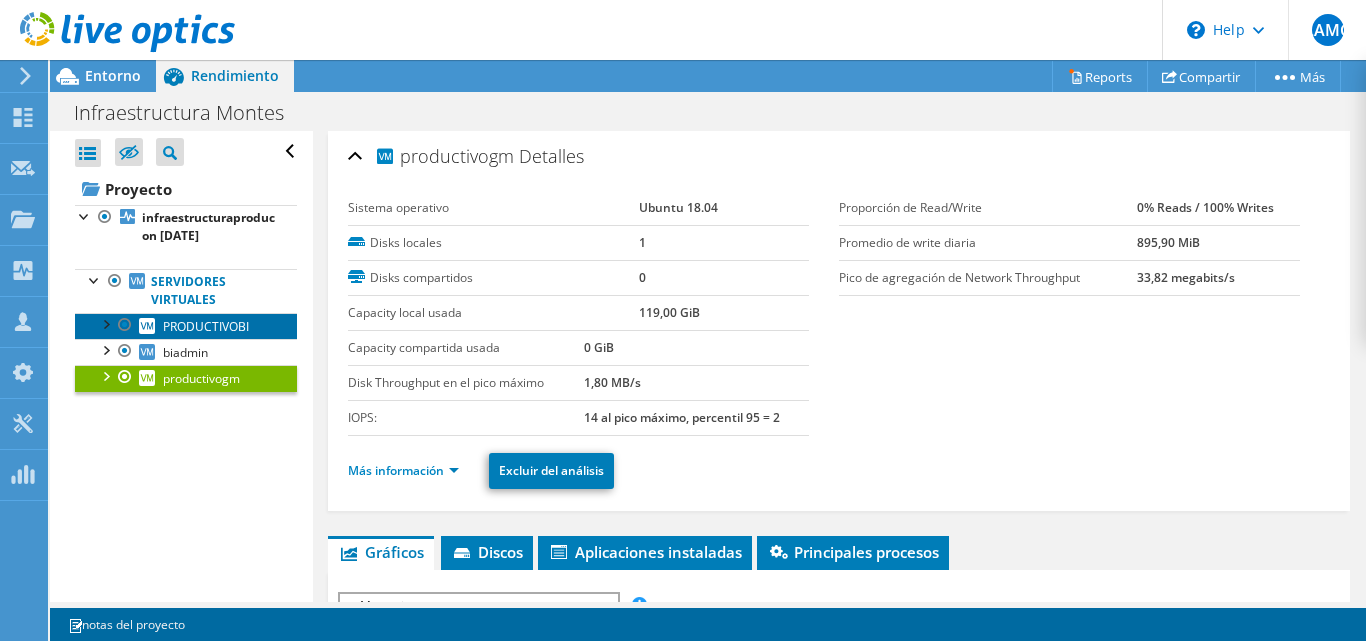 click on "PRODUCTIVOBI" at bounding box center [206, 326] 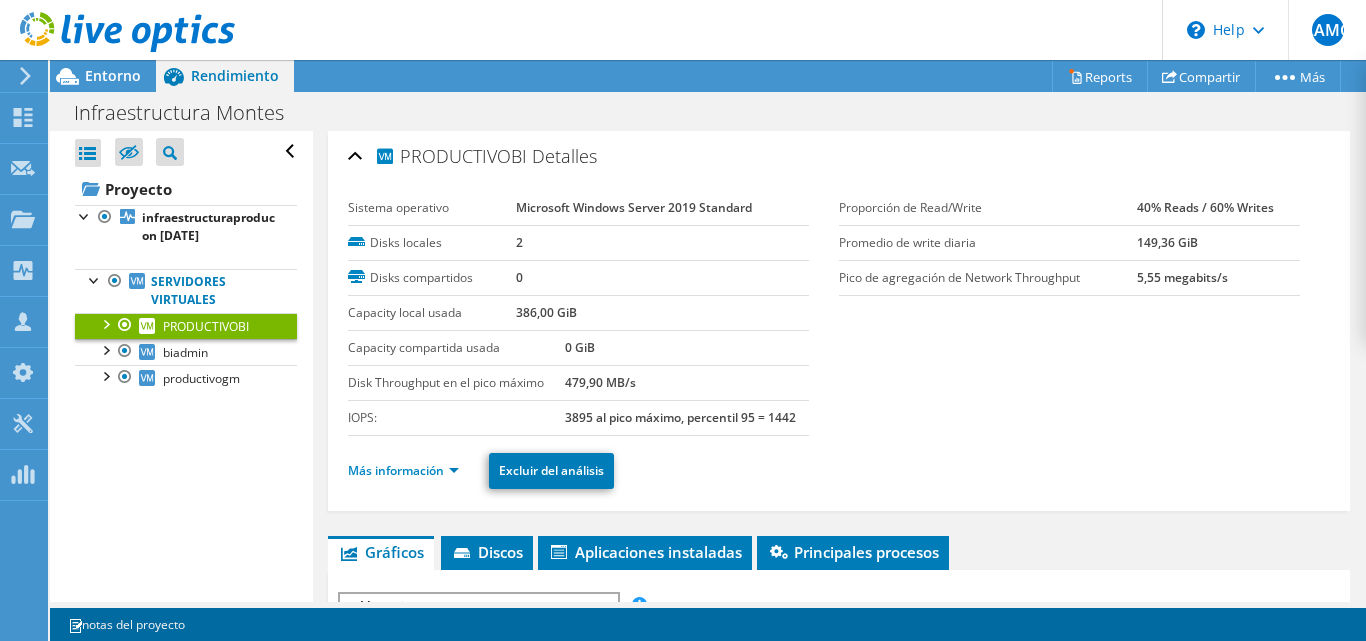 scroll, scrollTop: 25, scrollLeft: 0, axis: vertical 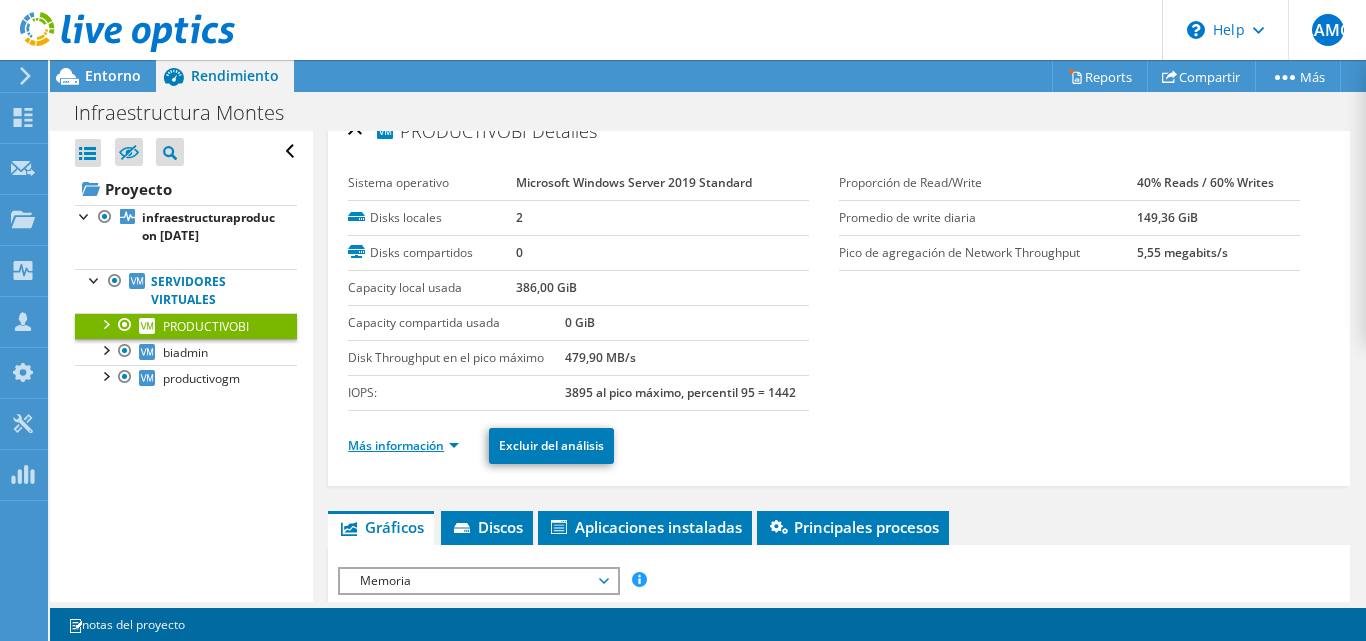 click on "Más información" at bounding box center [403, 445] 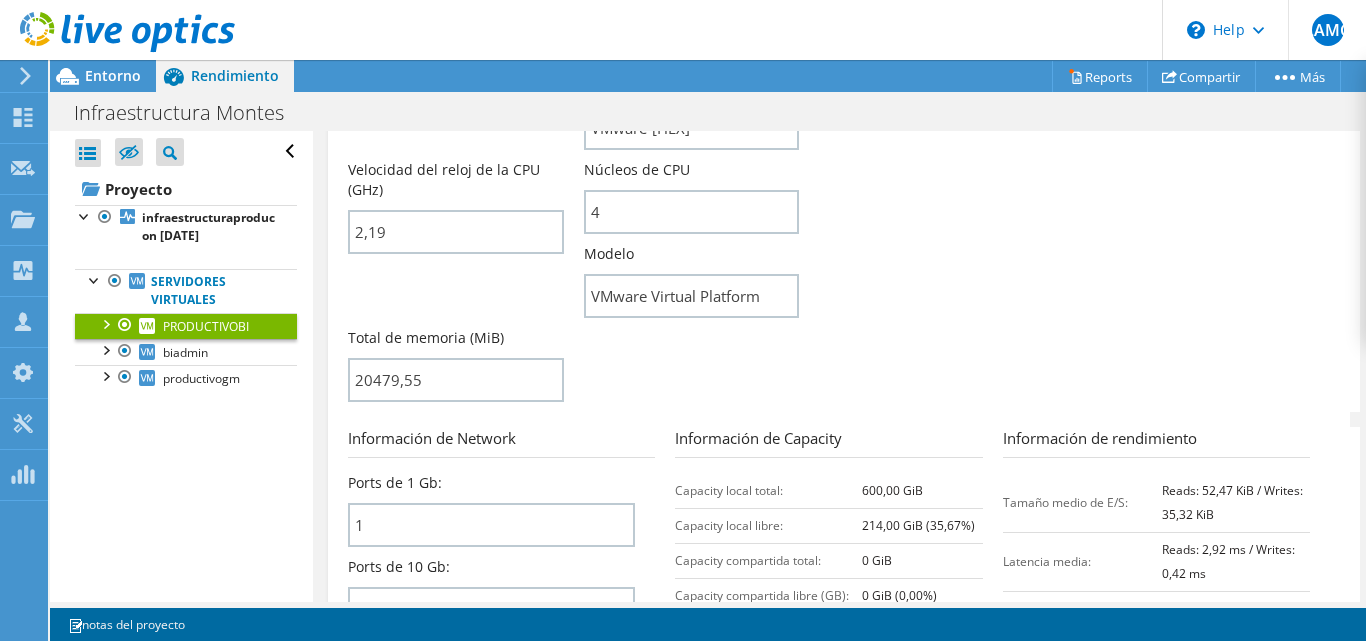scroll, scrollTop: 723, scrollLeft: 0, axis: vertical 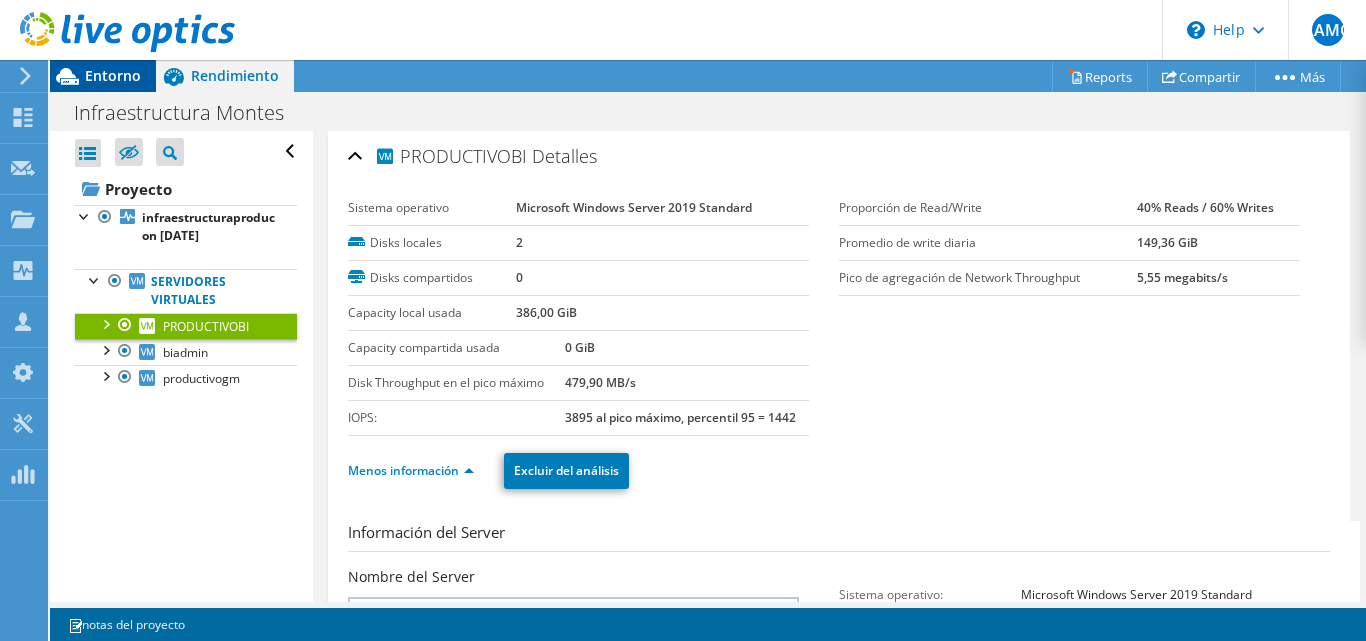 click on "Entorno" at bounding box center (113, 75) 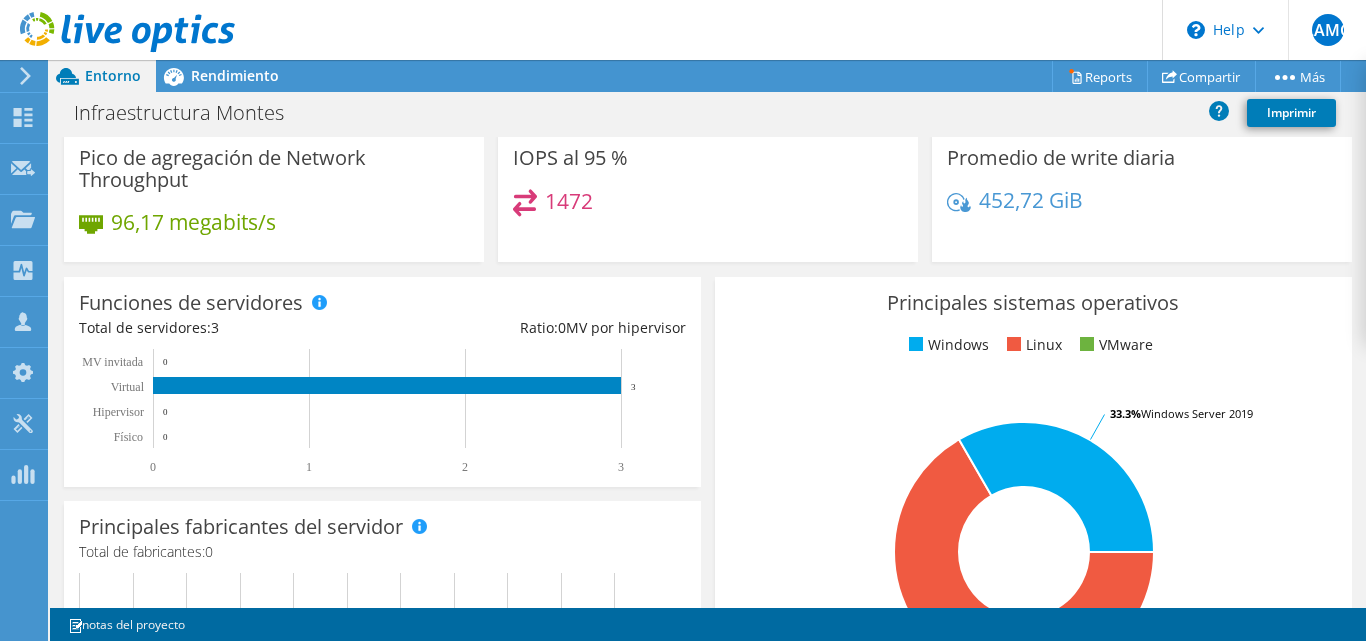 scroll, scrollTop: 0, scrollLeft: 0, axis: both 